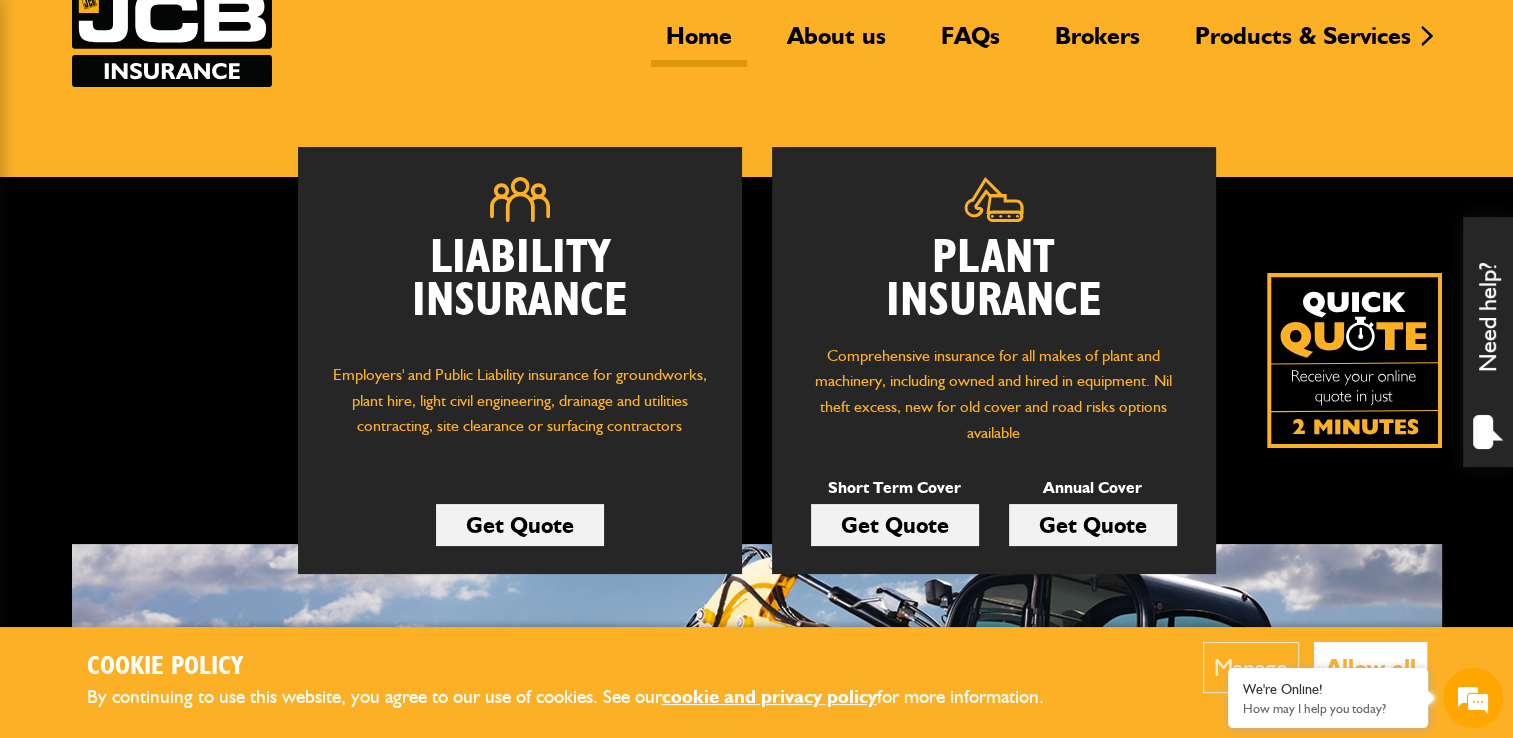 scroll, scrollTop: 200, scrollLeft: 0, axis: vertical 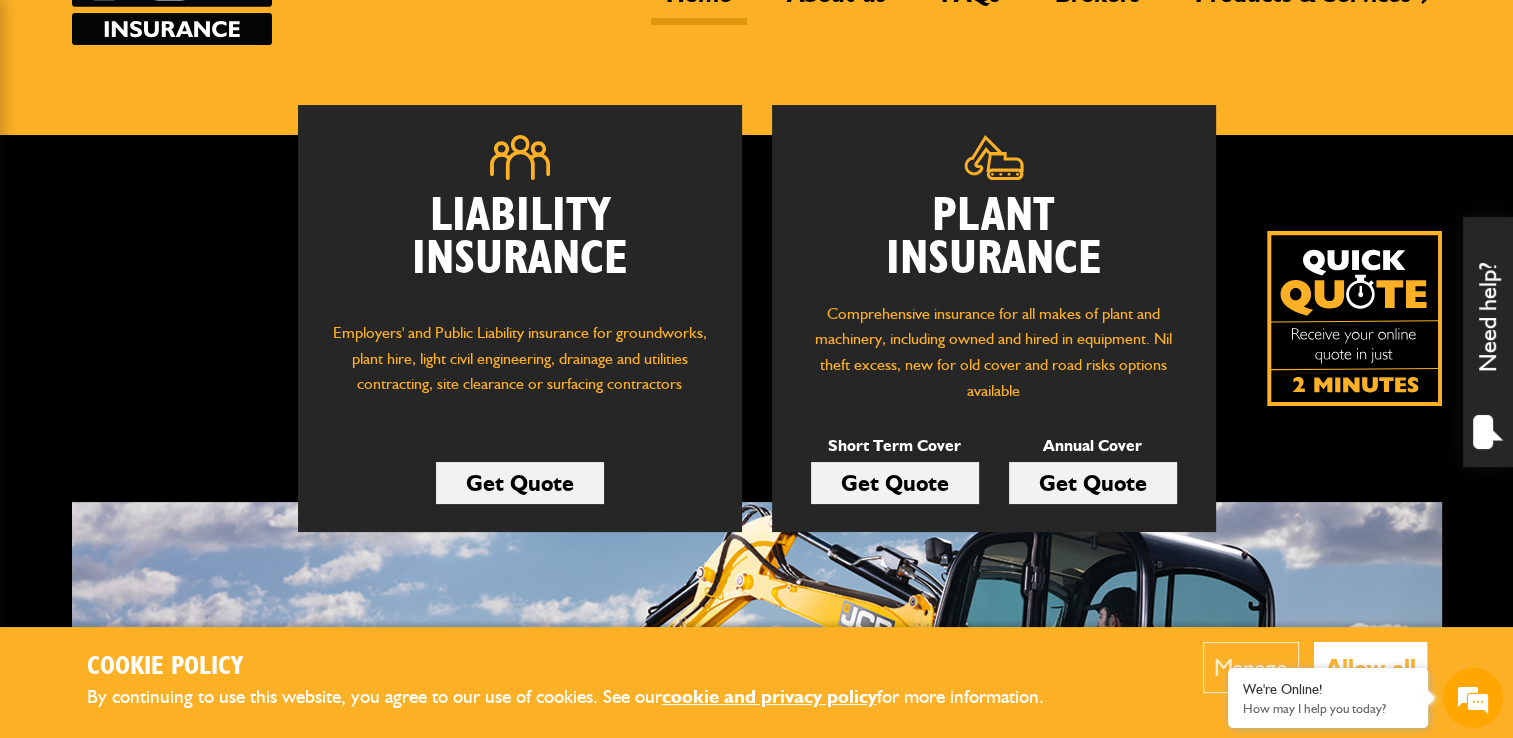 click on "Get Quote" at bounding box center [1093, 483] 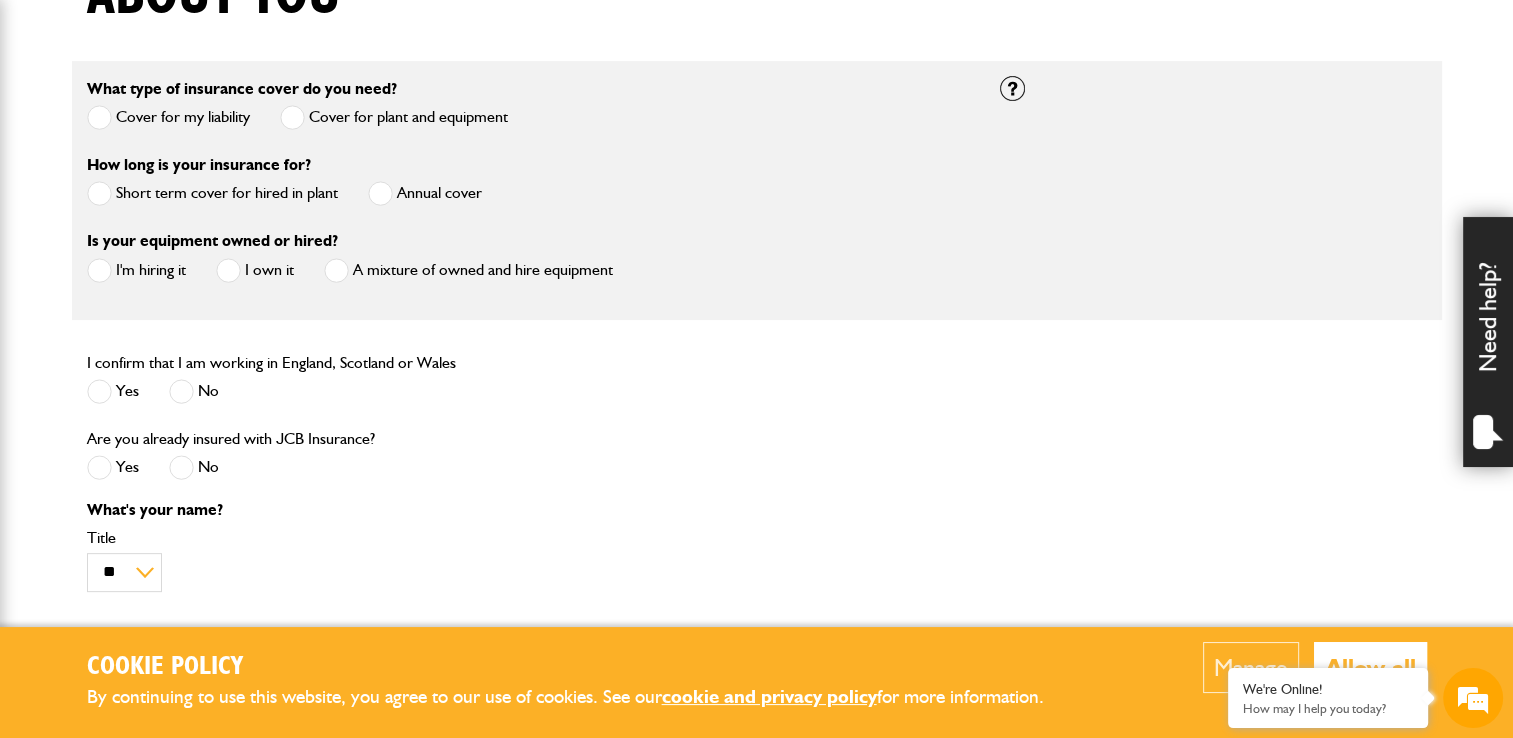 scroll, scrollTop: 600, scrollLeft: 0, axis: vertical 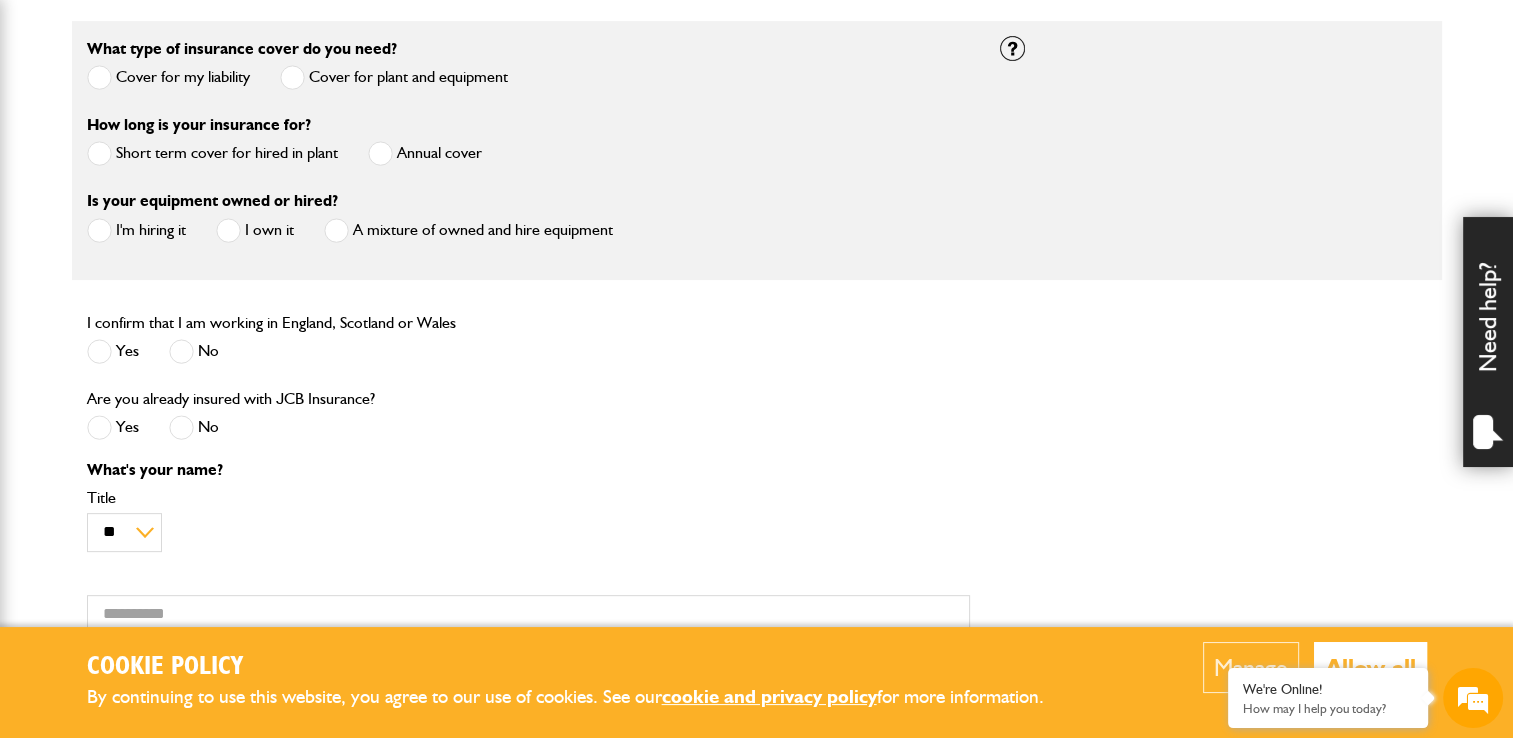 click at bounding box center [380, 153] 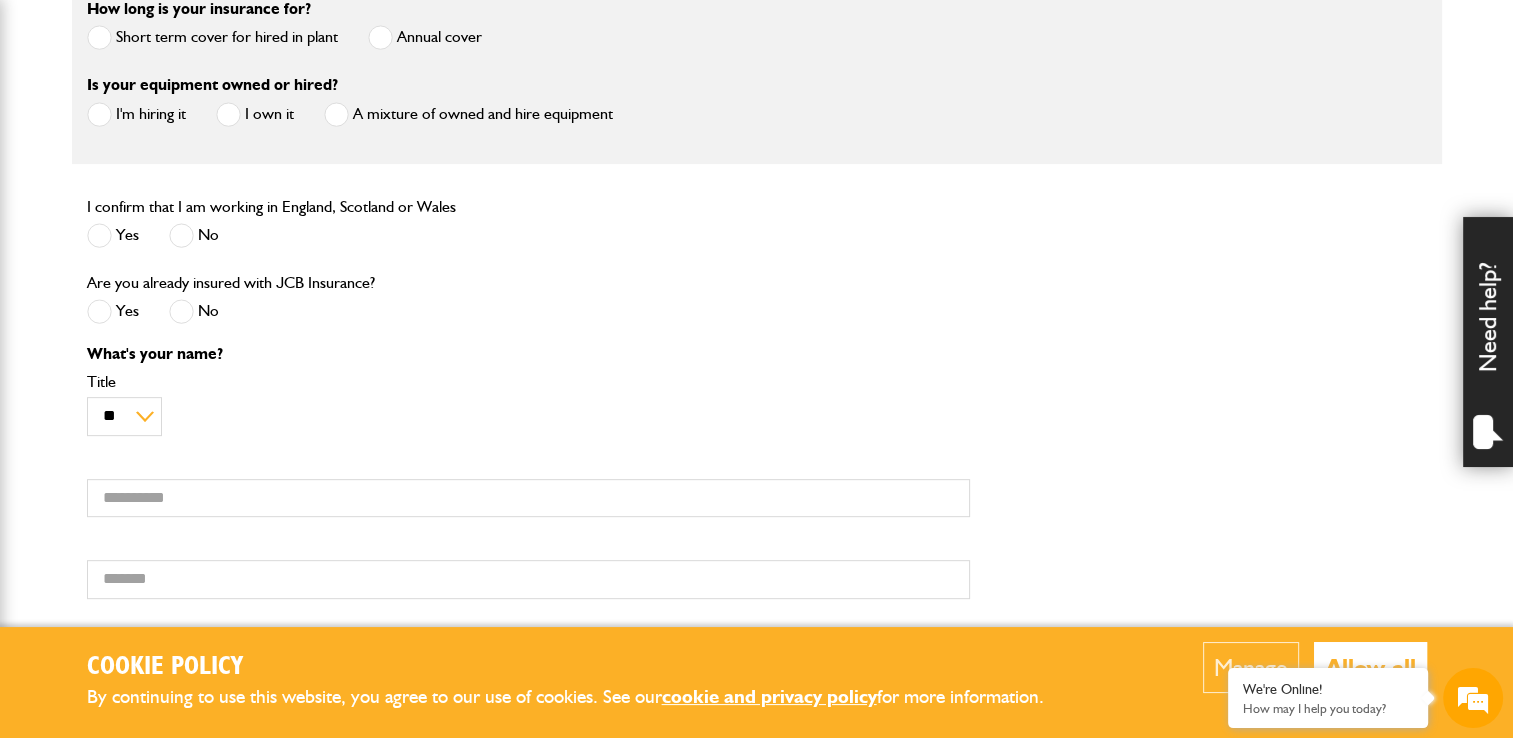 scroll, scrollTop: 720, scrollLeft: 0, axis: vertical 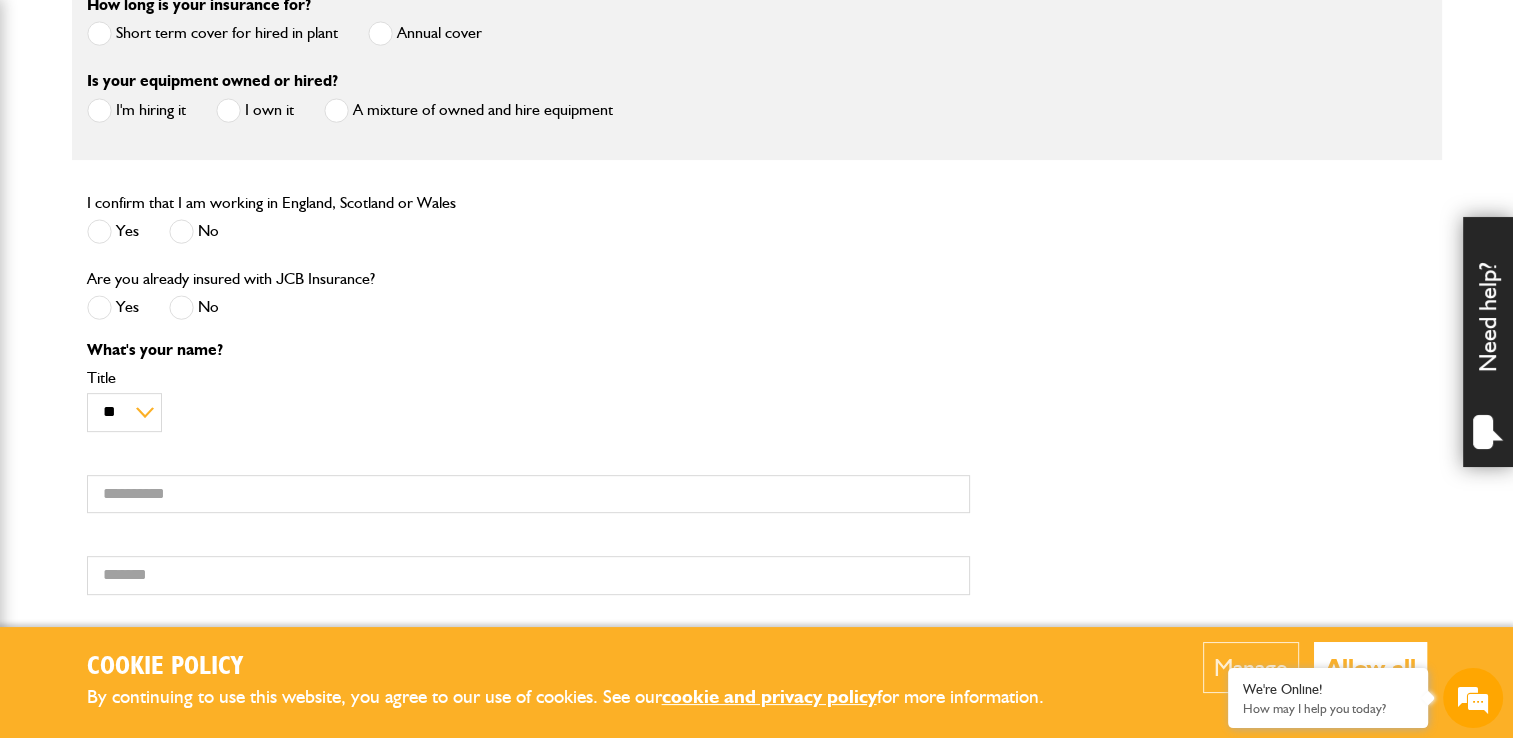 click at bounding box center (99, 231) 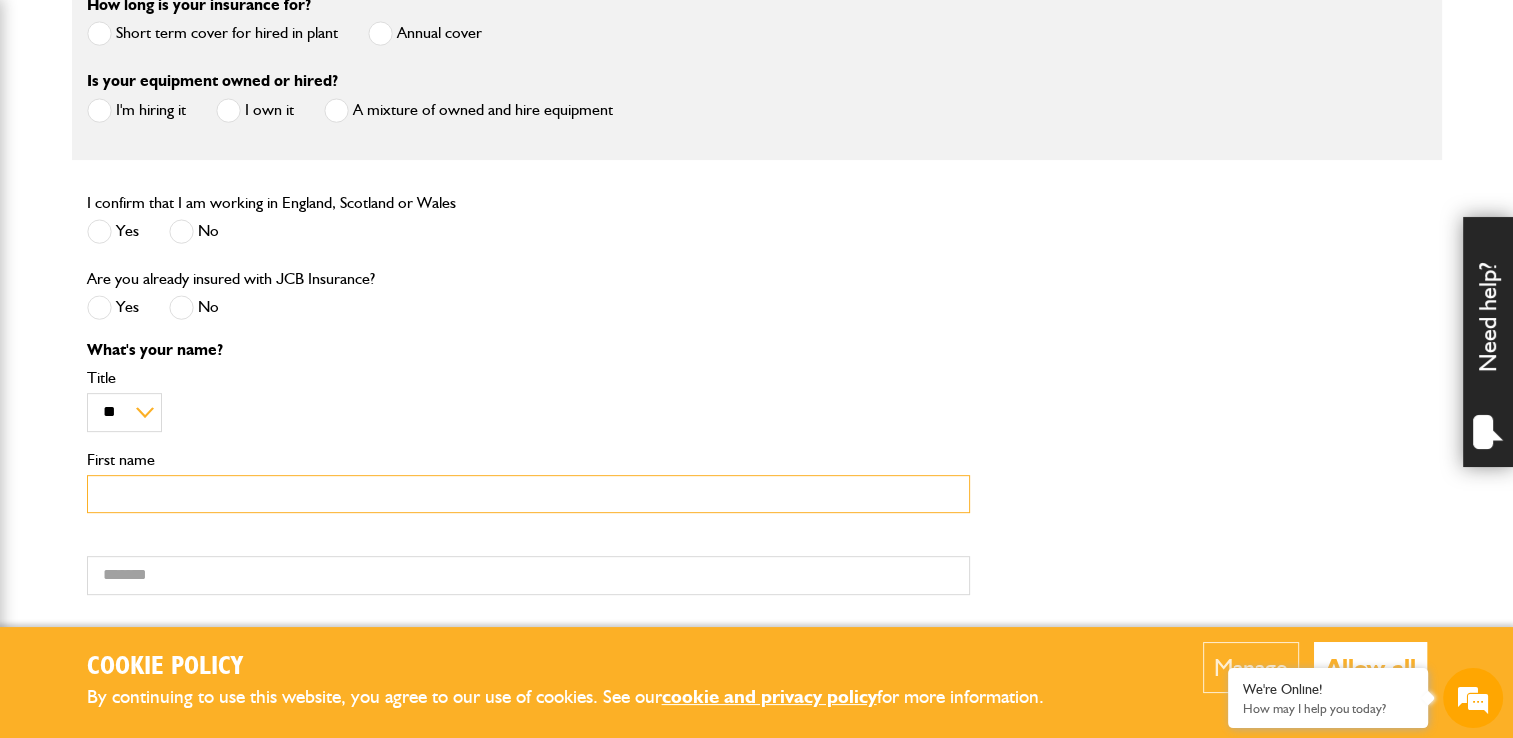 click on "First name" at bounding box center (528, 494) 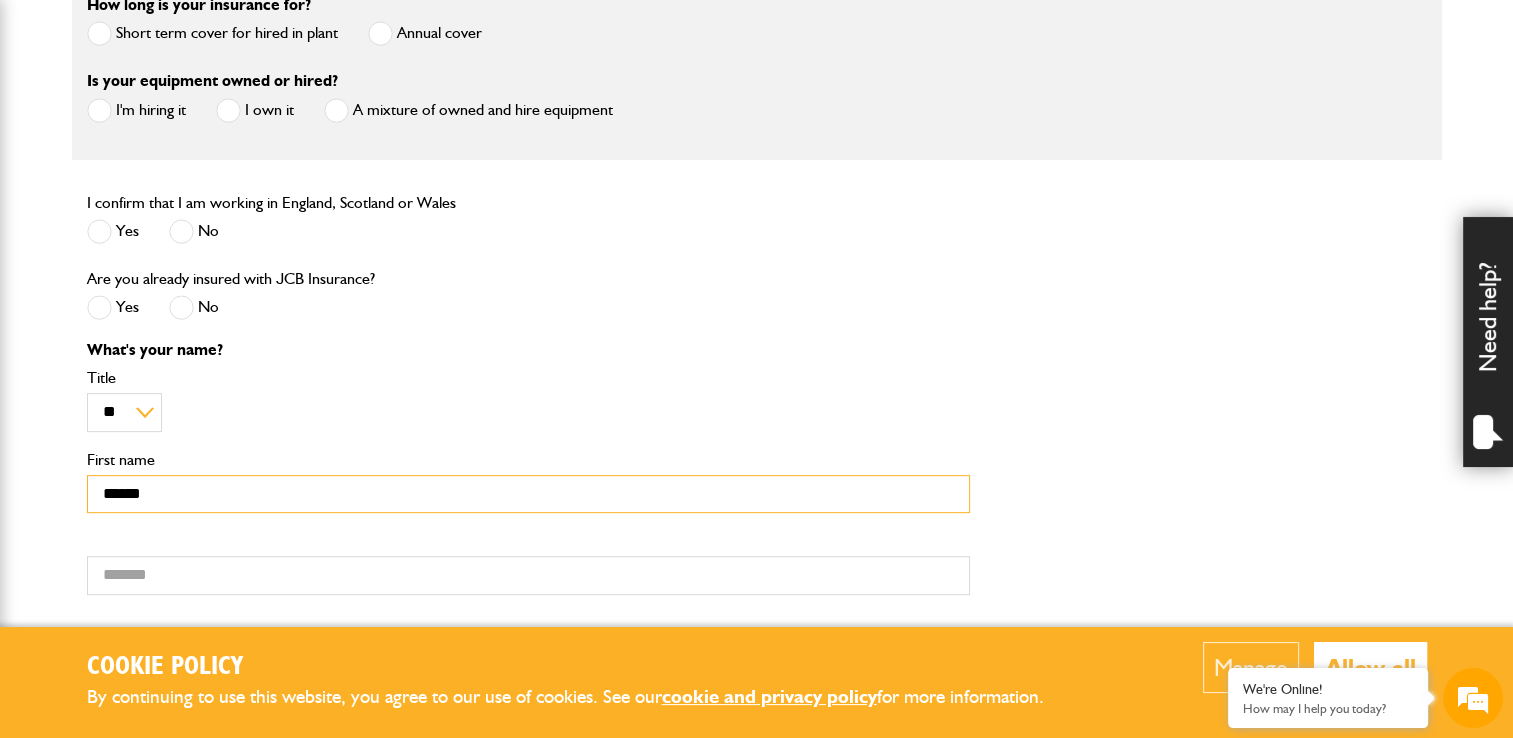 type on "******" 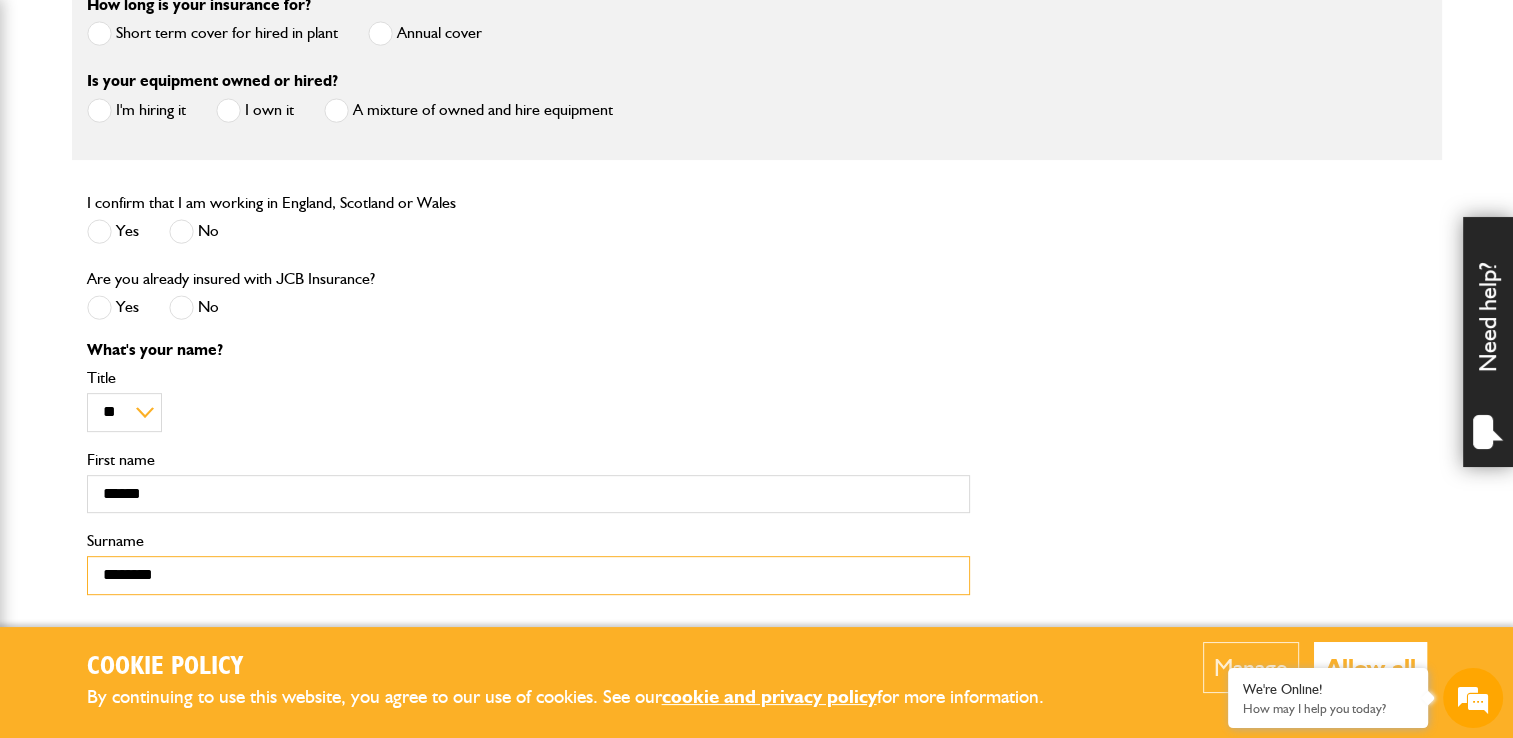 type on "********" 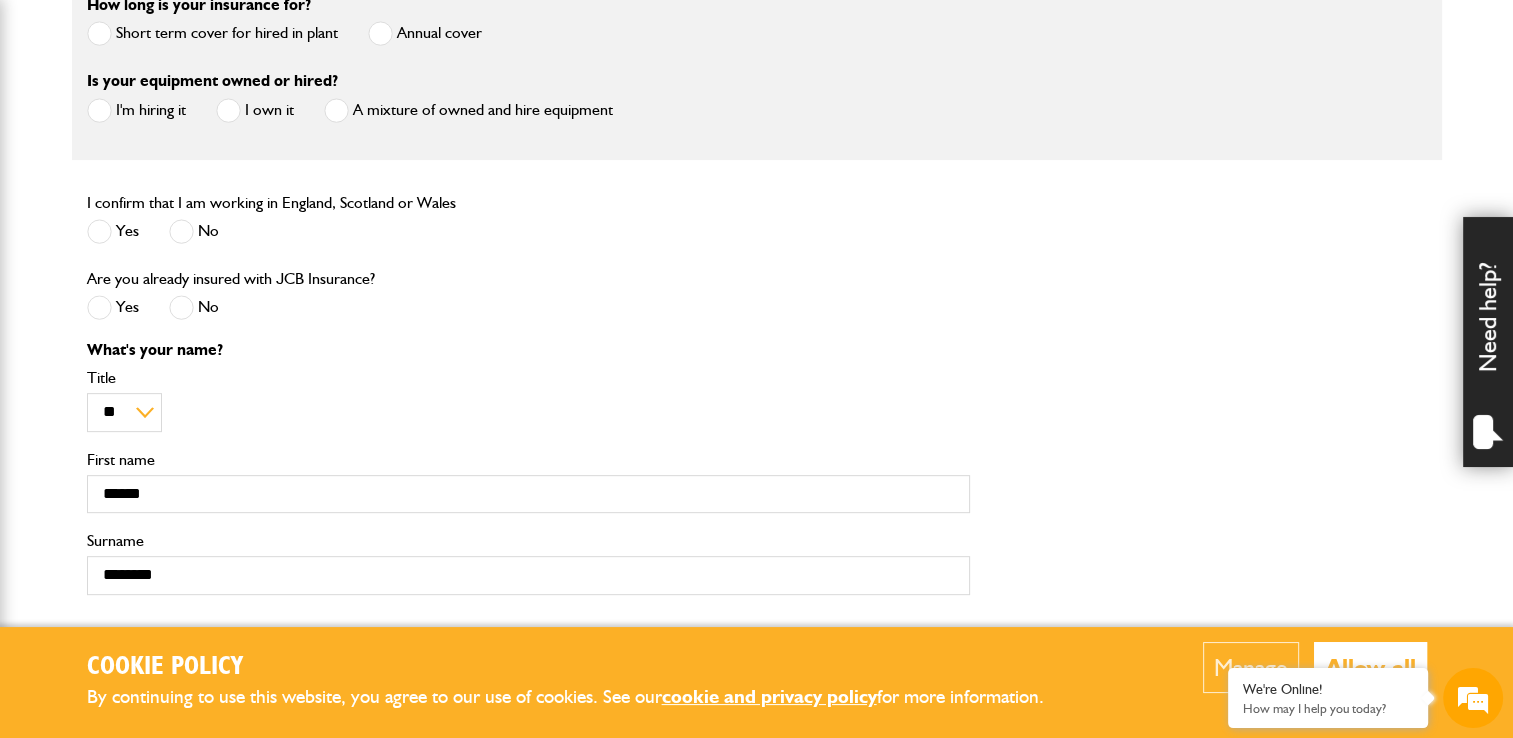 scroll, scrollTop: 728, scrollLeft: 0, axis: vertical 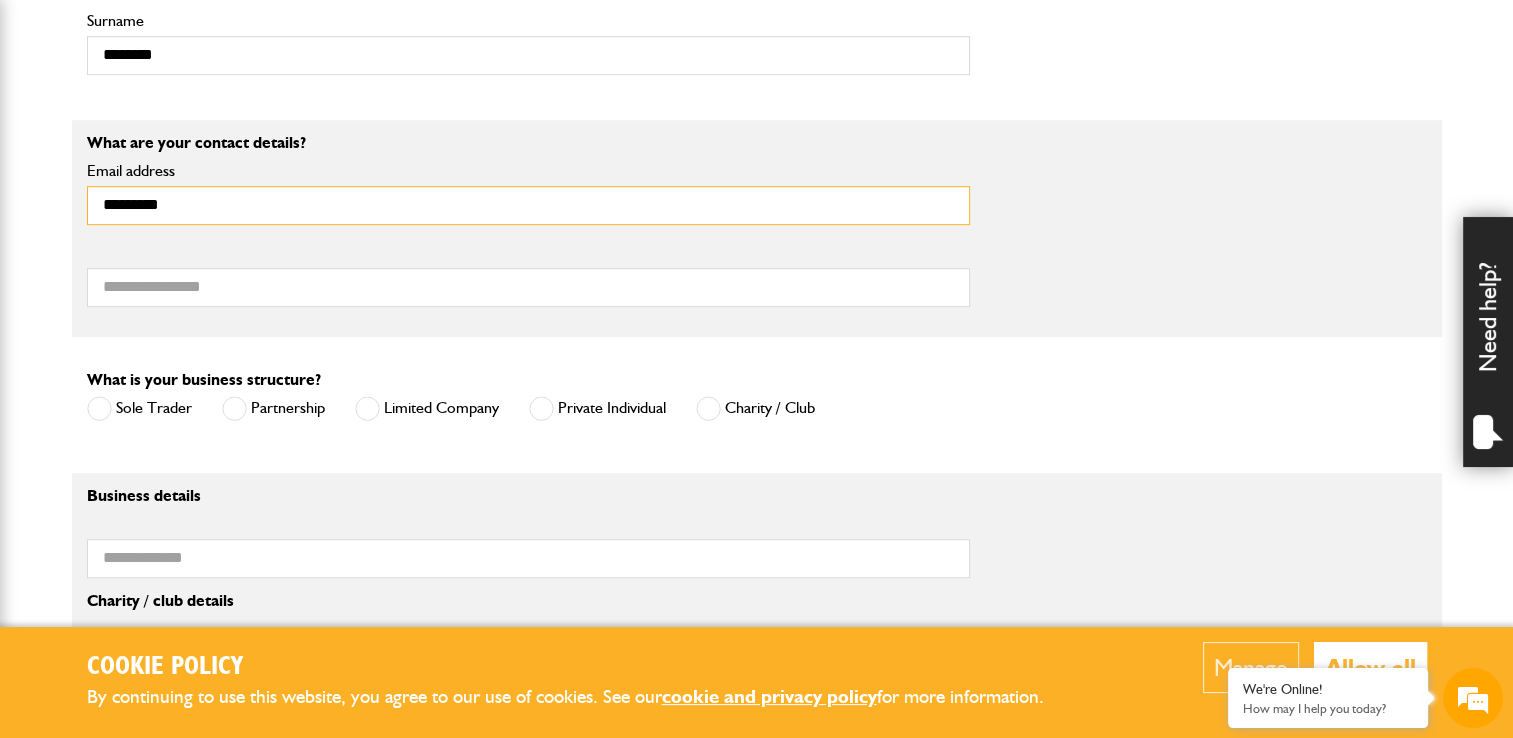 type on "**********" 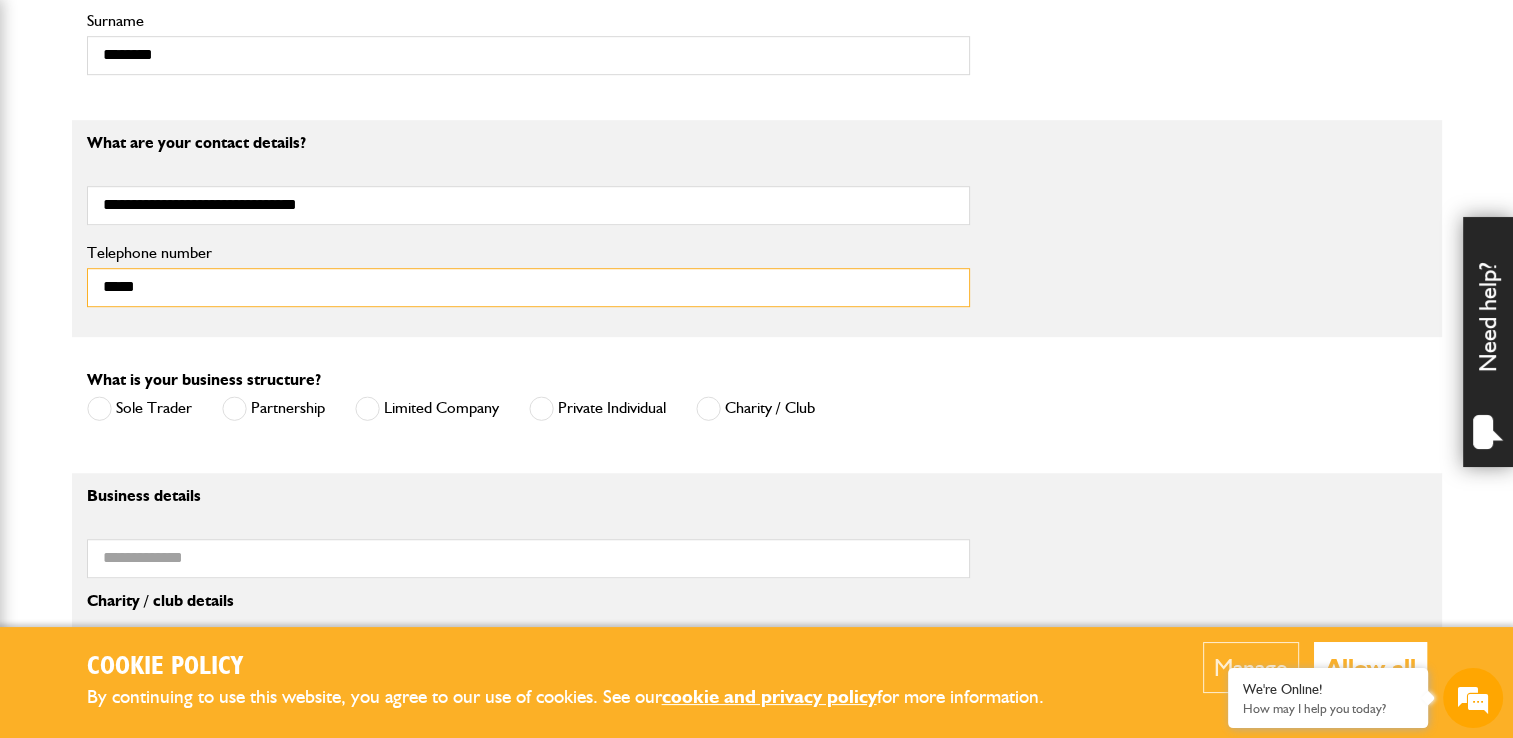 type on "**********" 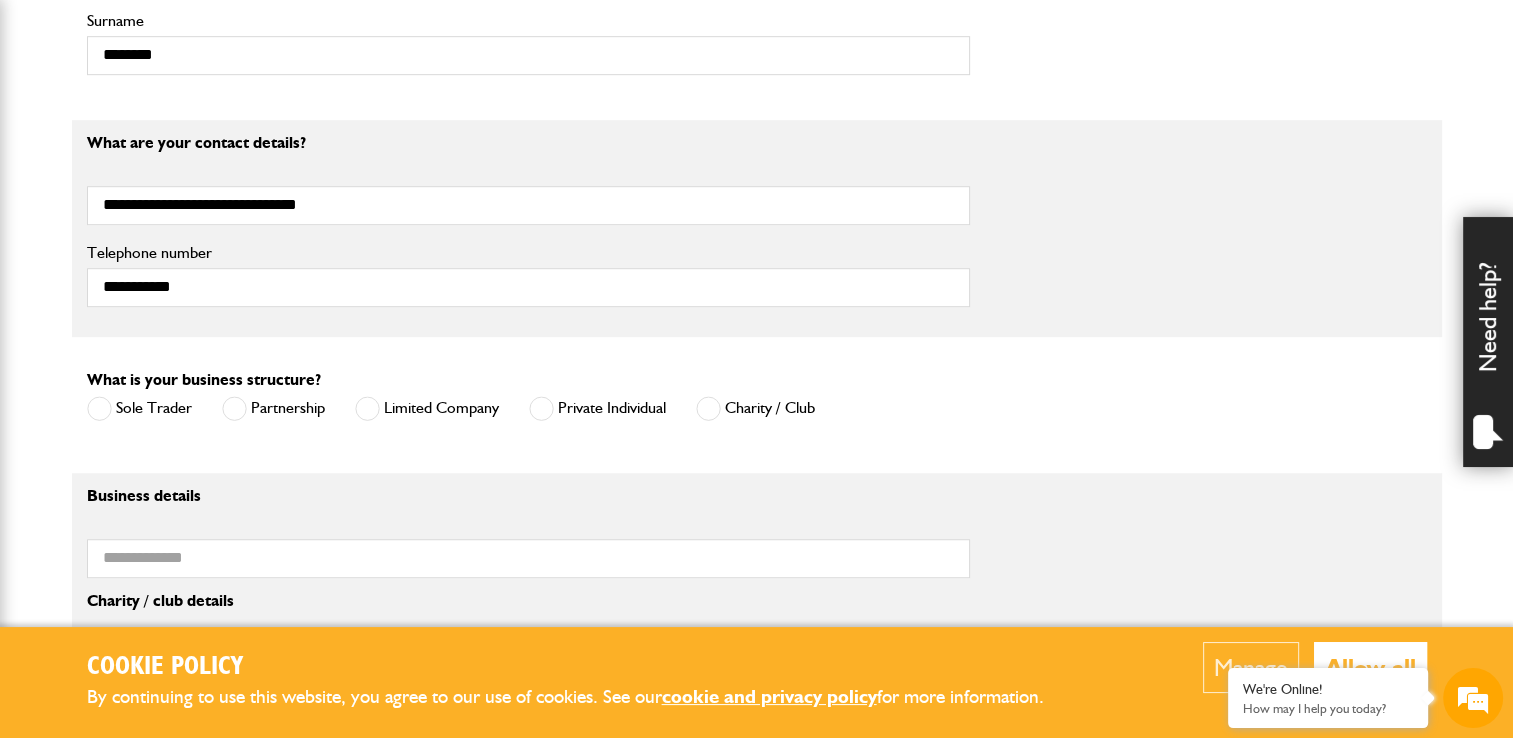 click at bounding box center [367, 408] 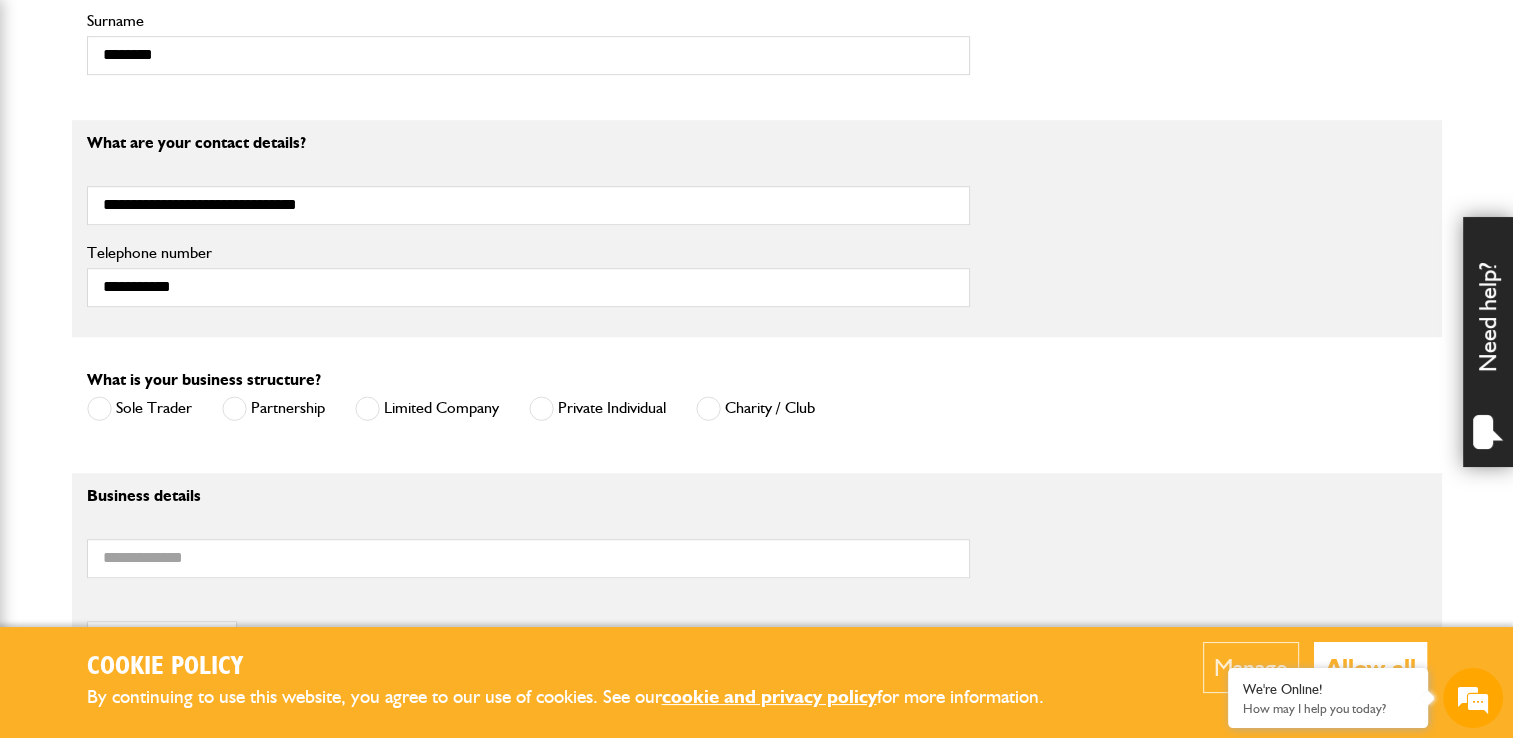 click on "Cookie Policy By continuing to use this website, you agree to our use of cookies. See our  cookie and privacy policy  for more information. Manage Allow all Cookie Options You can control which cookies we use with the form below. Please see our  cookie policy  for more information. Allow all Essential These cookies are needed for essential functions. They can't be switched off and they don't store any of your information. Analytics These cookies gather anonymous usage information and they don't store any of your information. Switching off these cookies will mean we can't gather information to improve your experience of using our site. Functional These cookies enable basic functionality. Switching off these cookies will mean that areas of our website can't work properly. Advertising These cookies help us to learn what you're interested in so we can show you relevant adverts. Switching off these cookies will mean we can't show you any personalised adverts. Personalisation Save preferences" at bounding box center (756, 109) 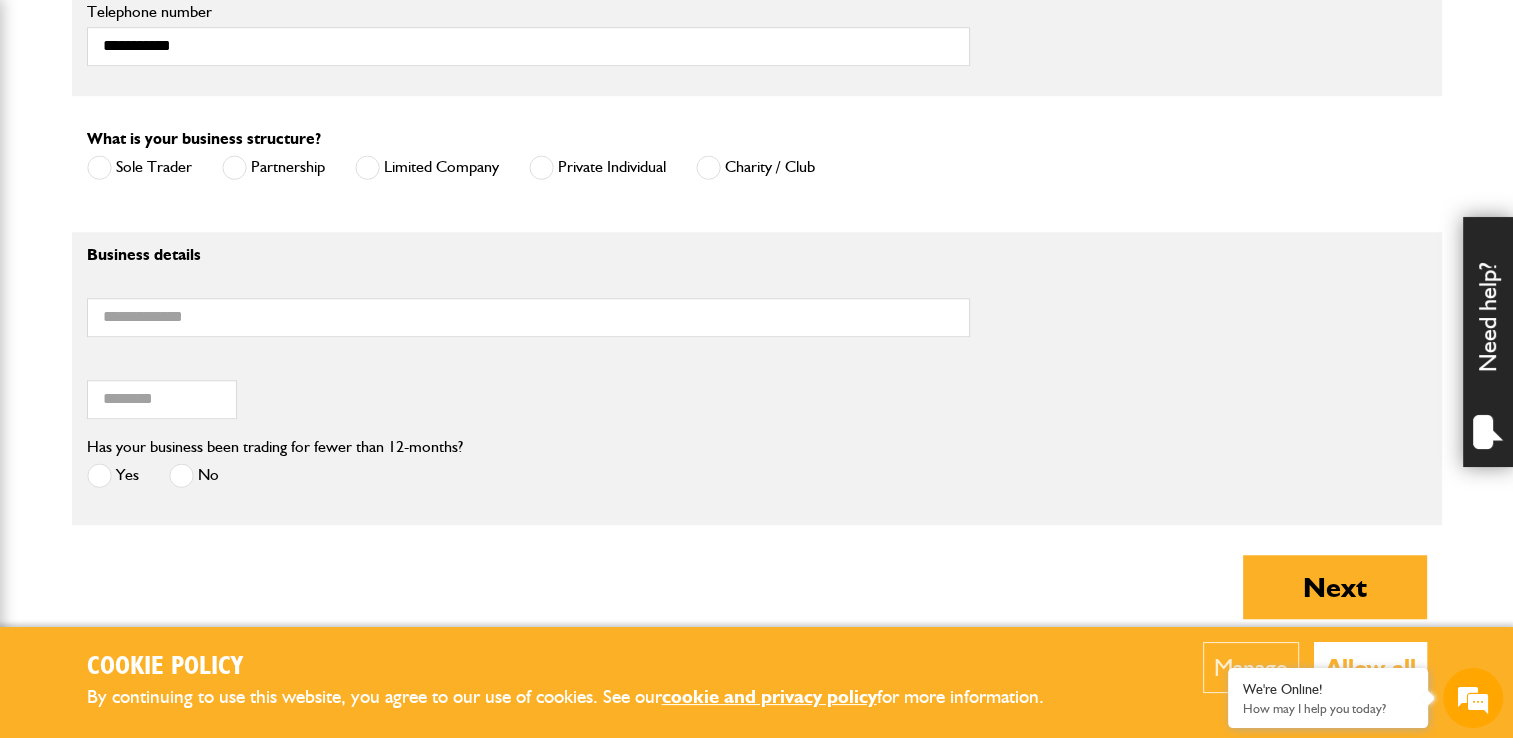 scroll, scrollTop: 1720, scrollLeft: 0, axis: vertical 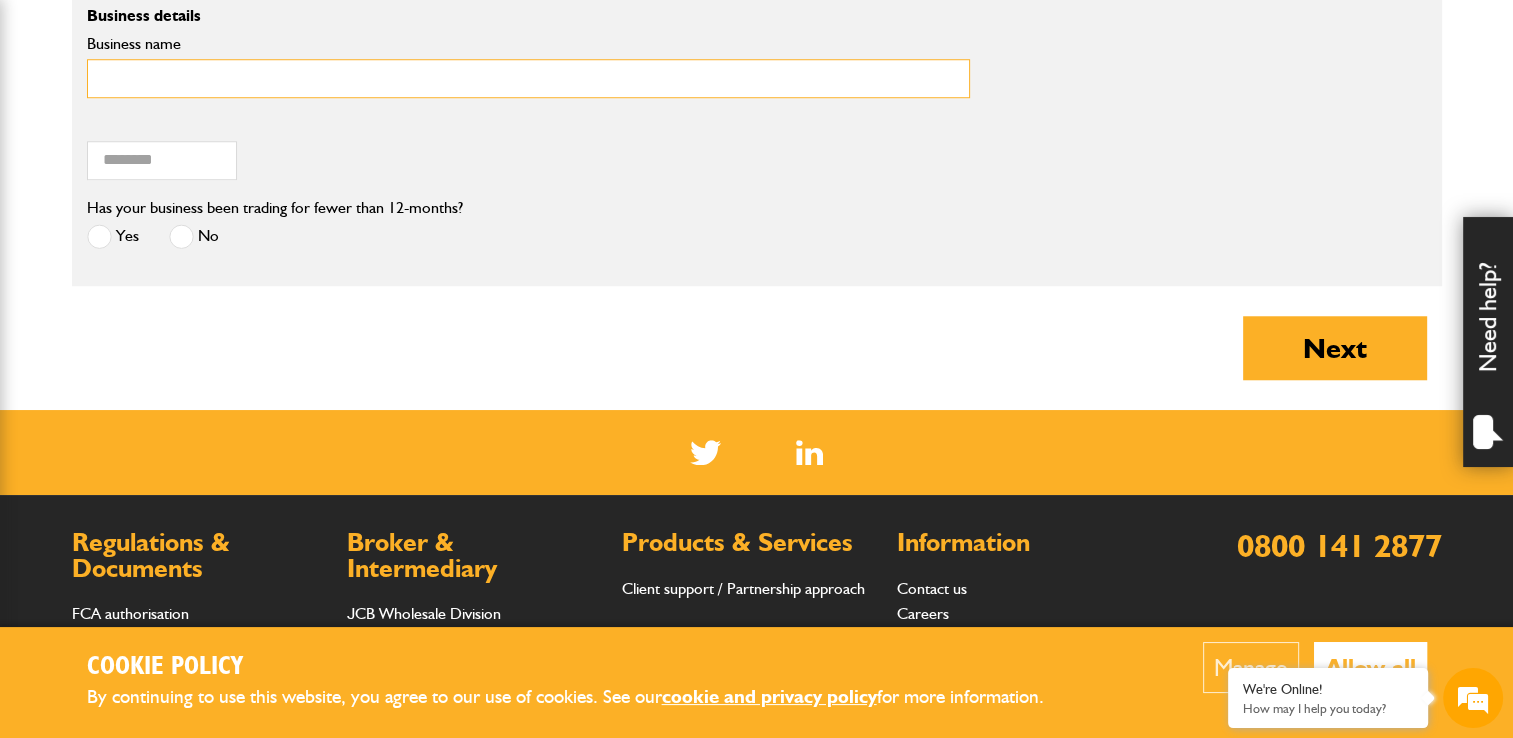 click on "Business name" at bounding box center (528, 78) 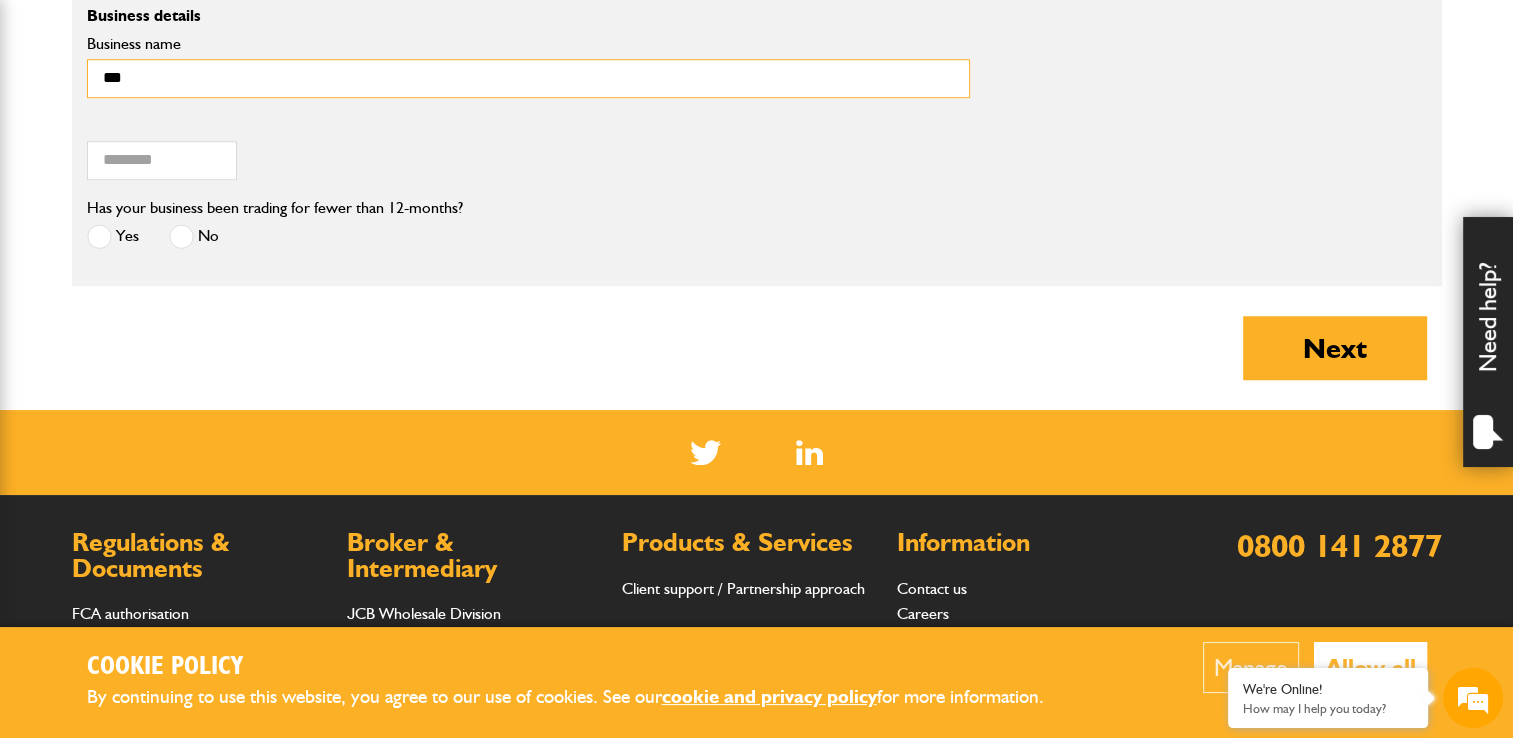 type on "**********" 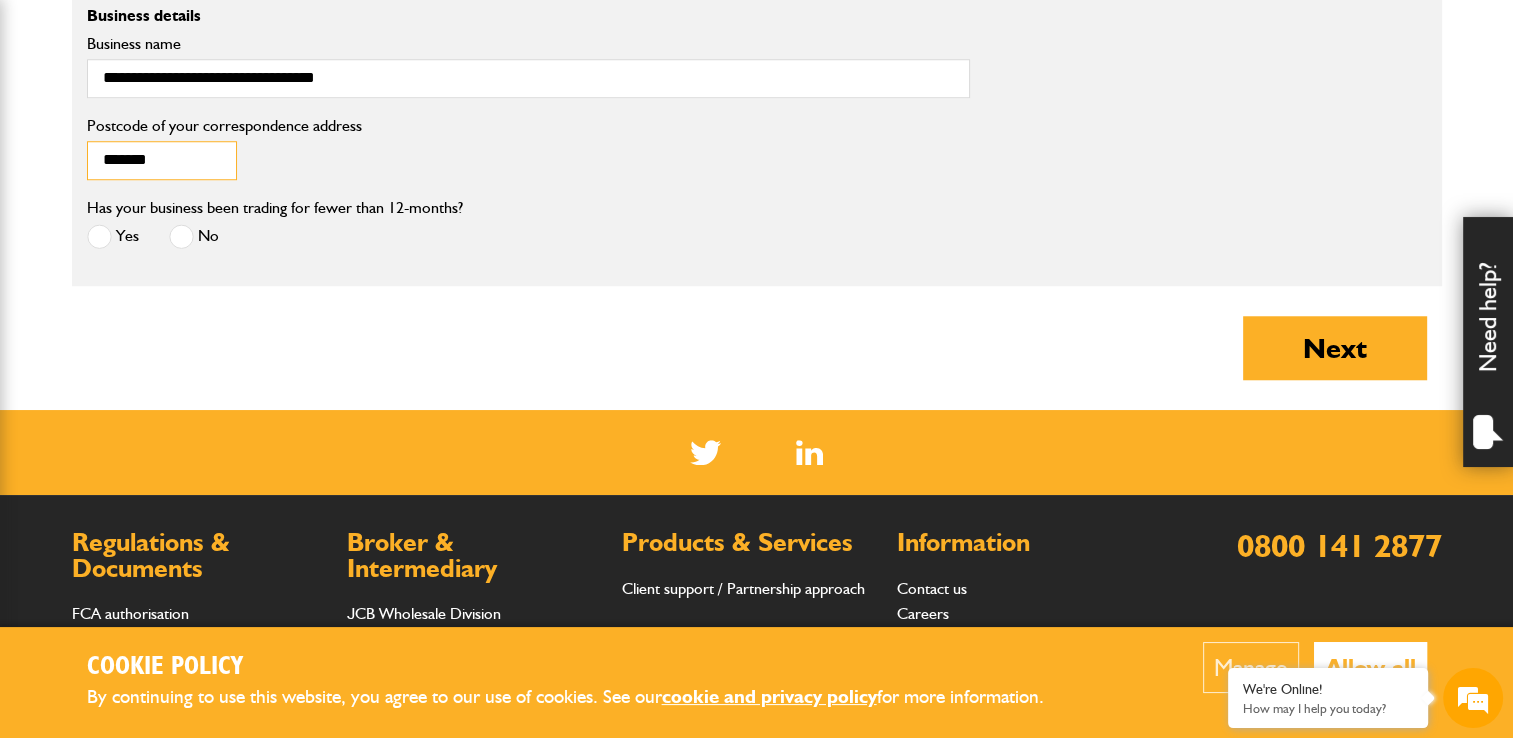 type on "*******" 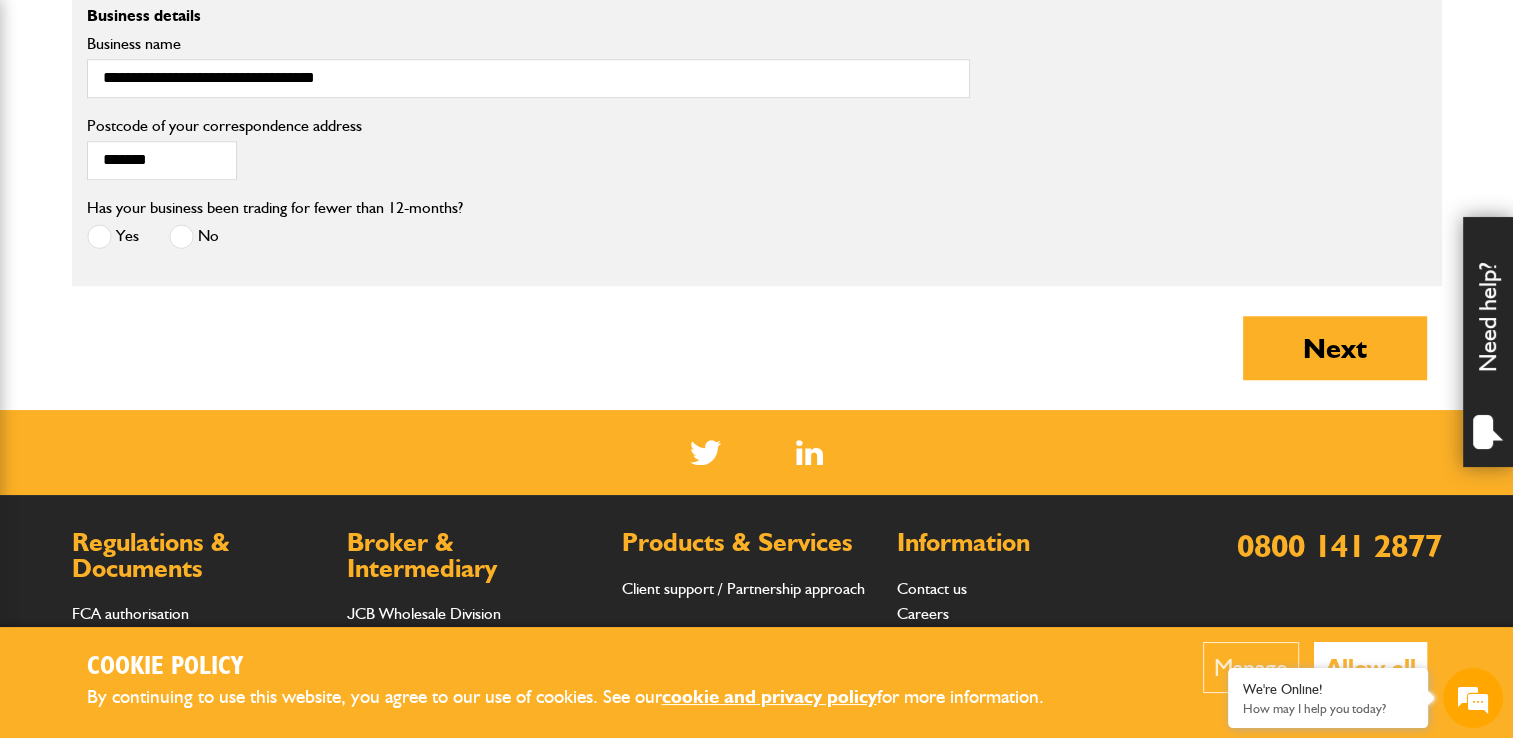 type 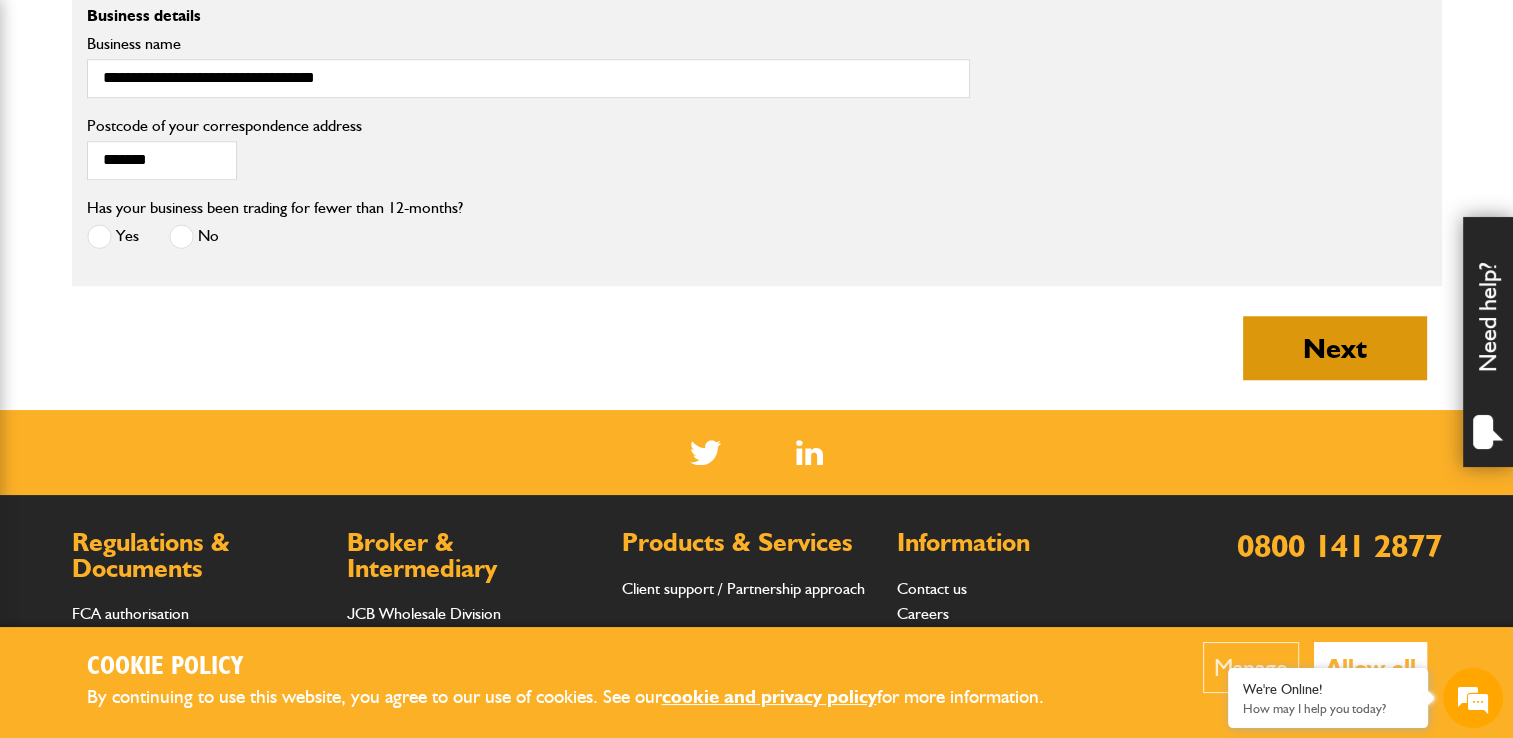 click on "Next" at bounding box center [1335, 348] 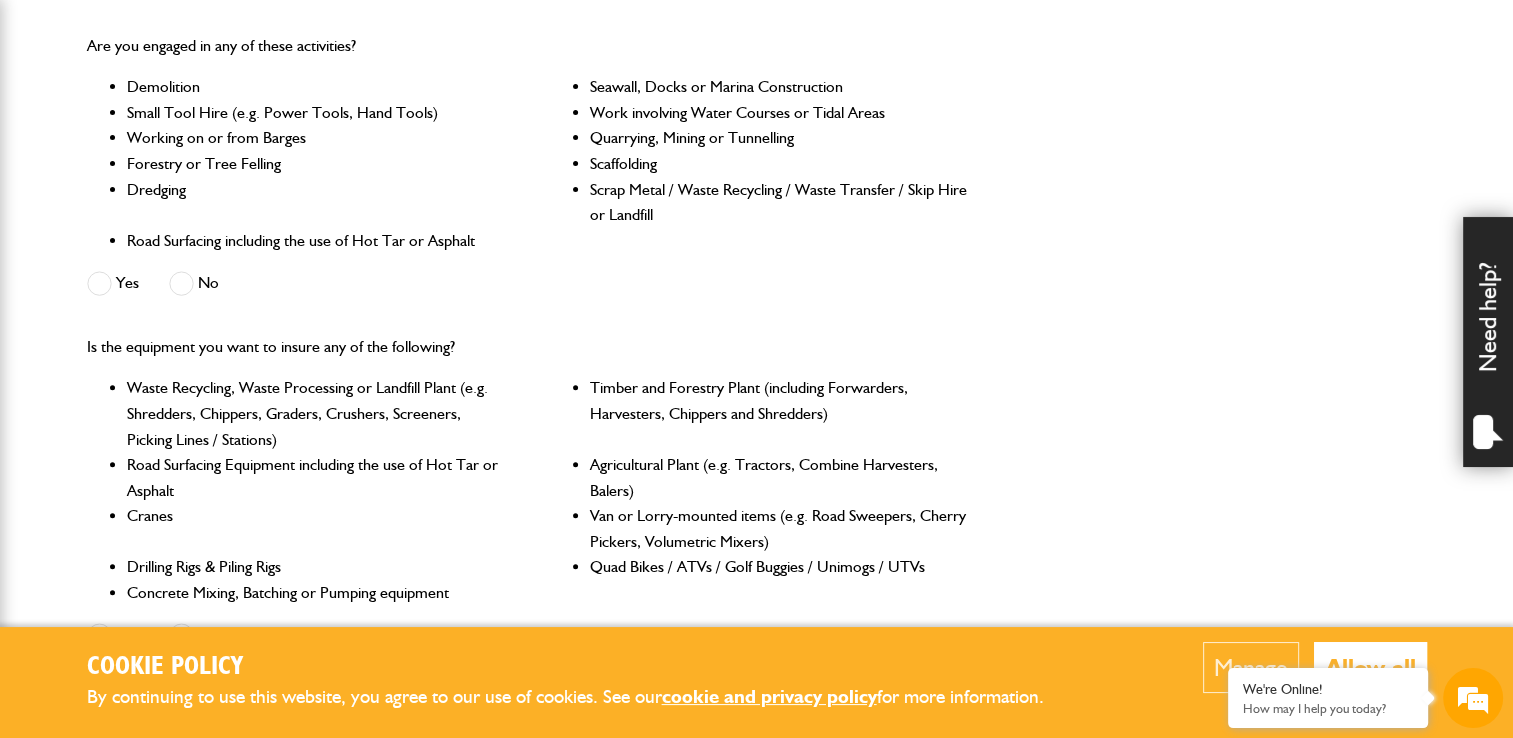 scroll, scrollTop: 600, scrollLeft: 0, axis: vertical 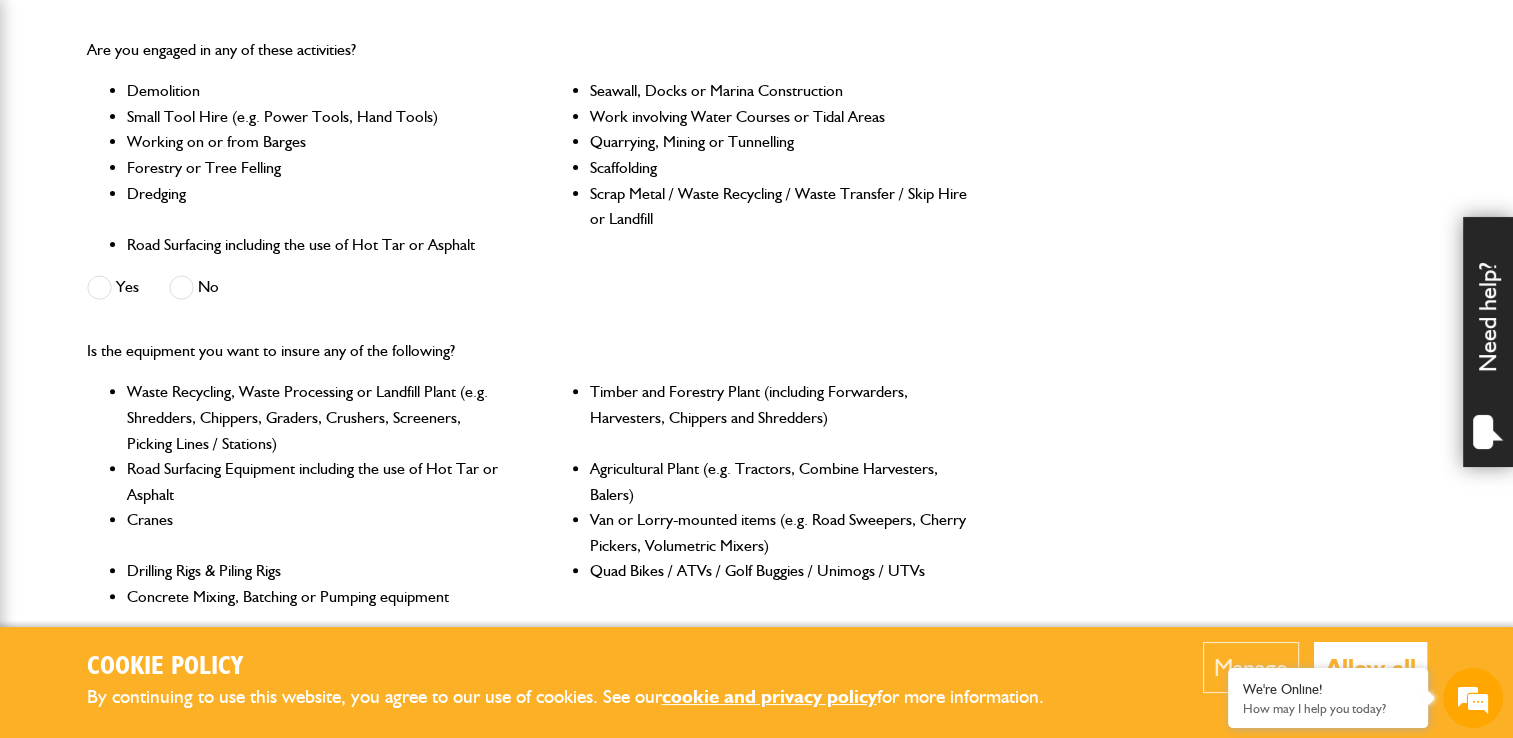 click at bounding box center (181, 287) 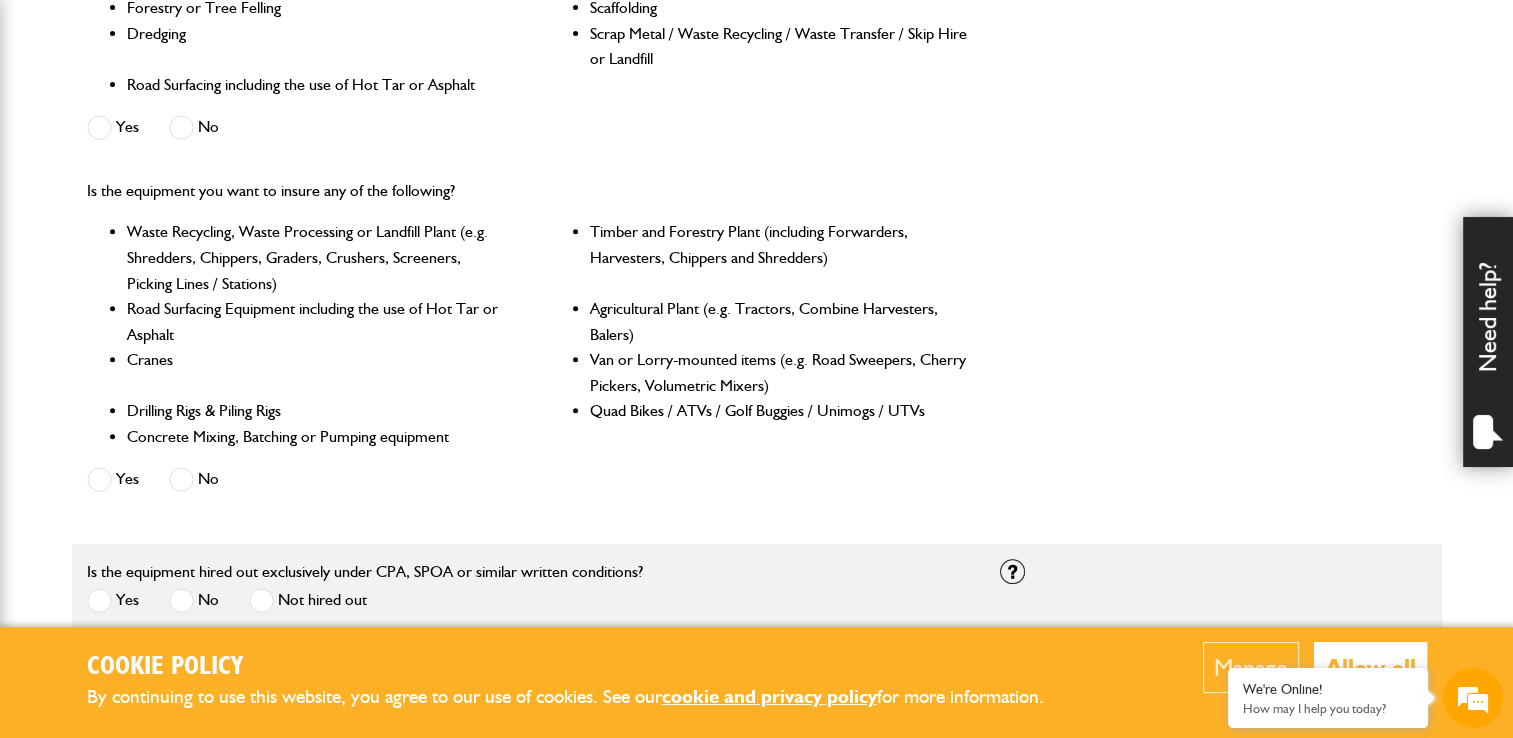 scroll, scrollTop: 800, scrollLeft: 0, axis: vertical 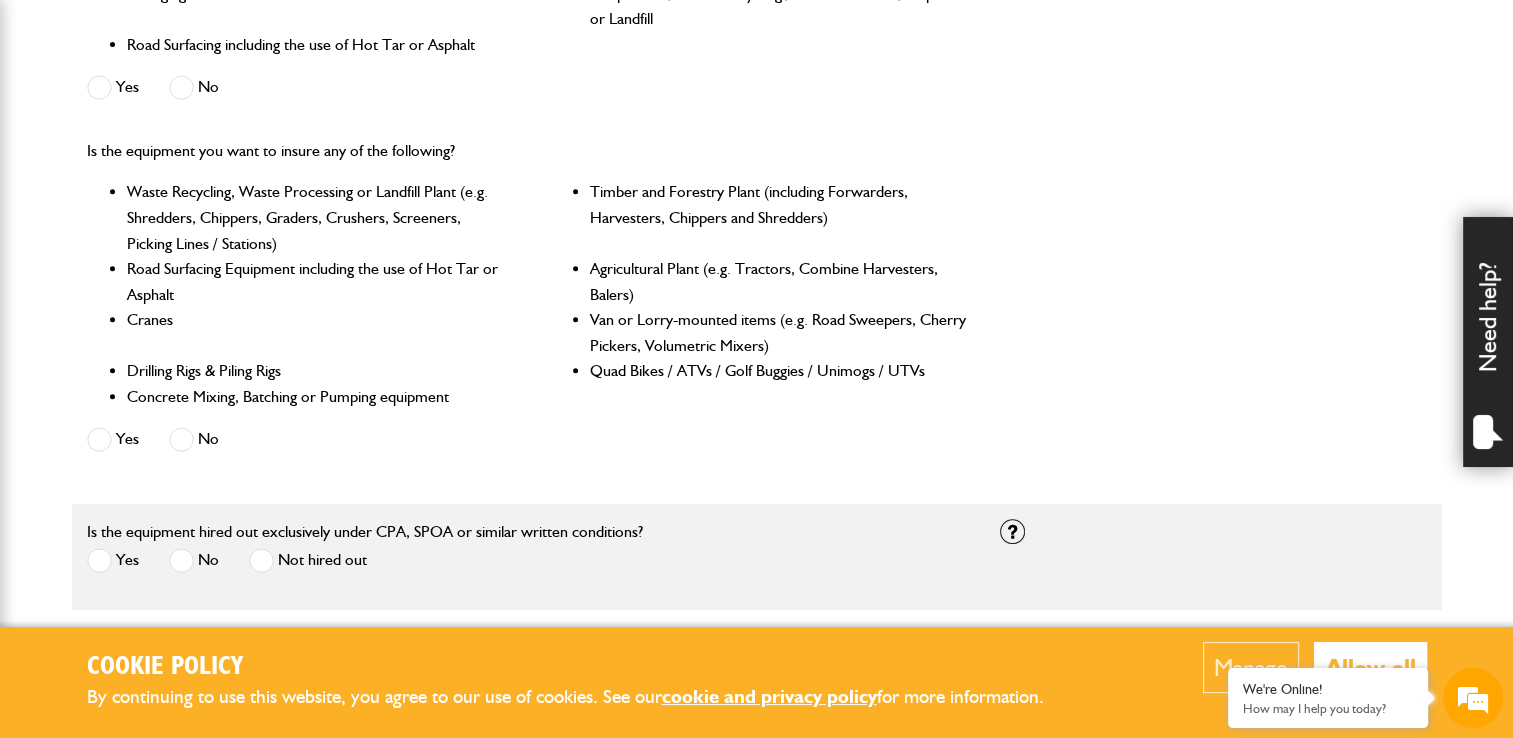click at bounding box center [181, 439] 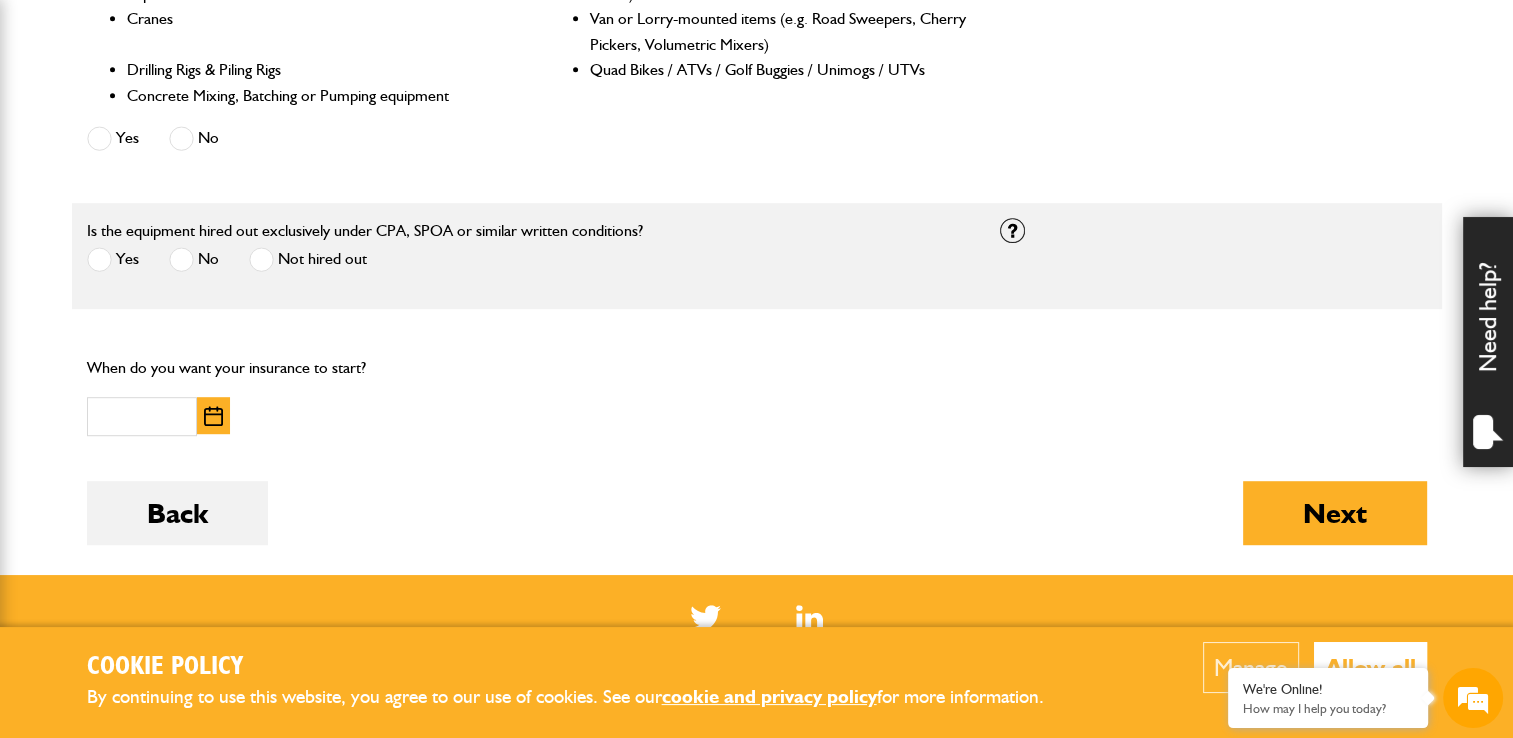 scroll, scrollTop: 1120, scrollLeft: 0, axis: vertical 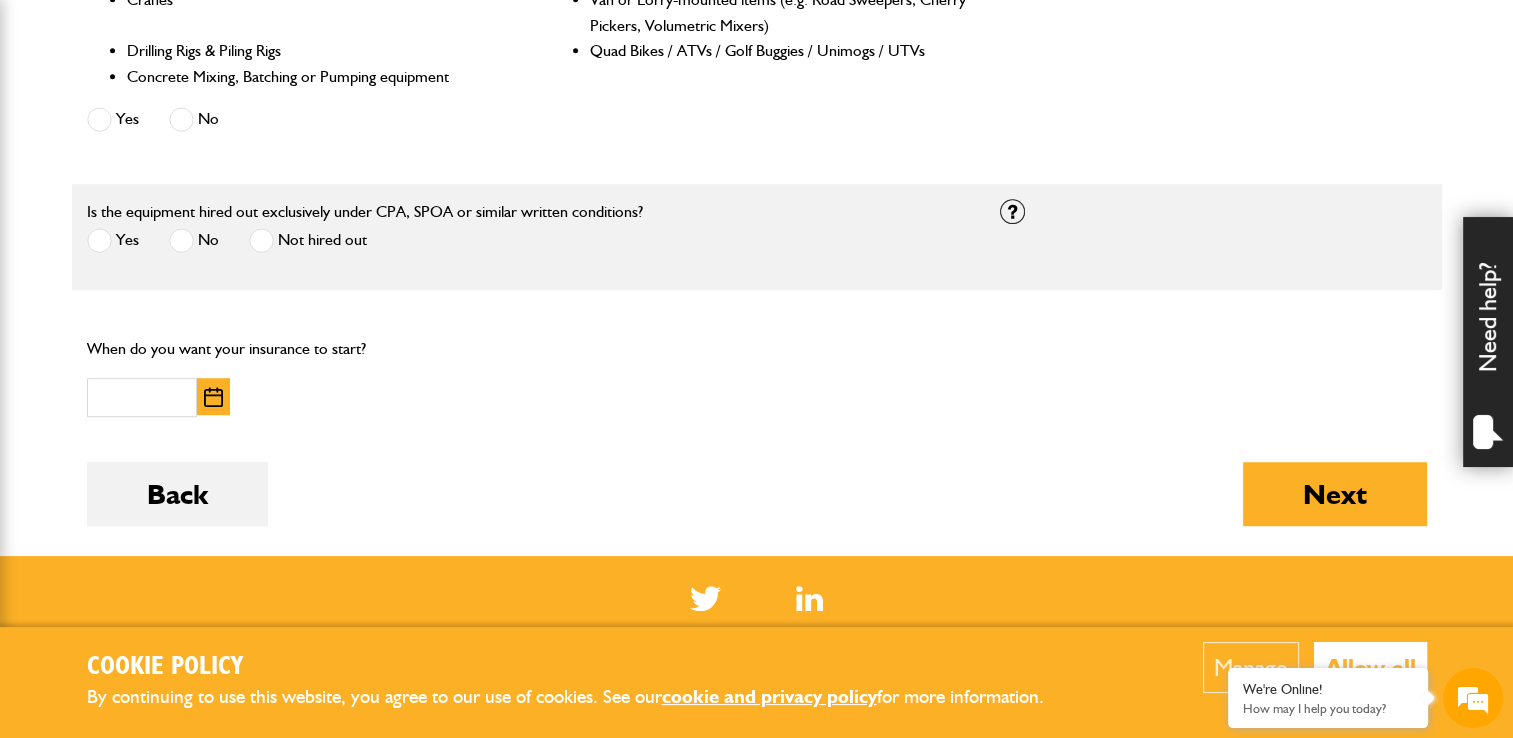 click at bounding box center (99, 240) 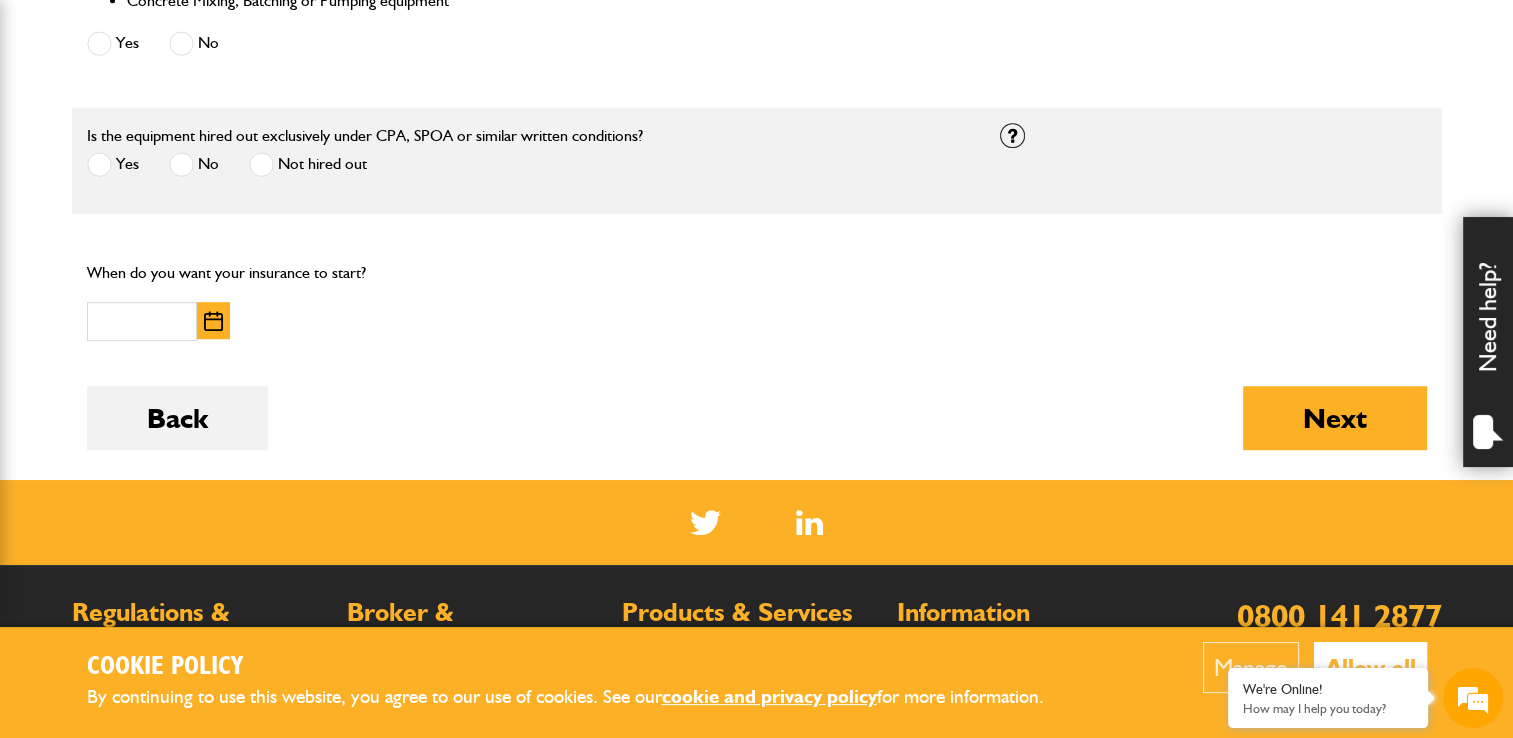 scroll, scrollTop: 1200, scrollLeft: 0, axis: vertical 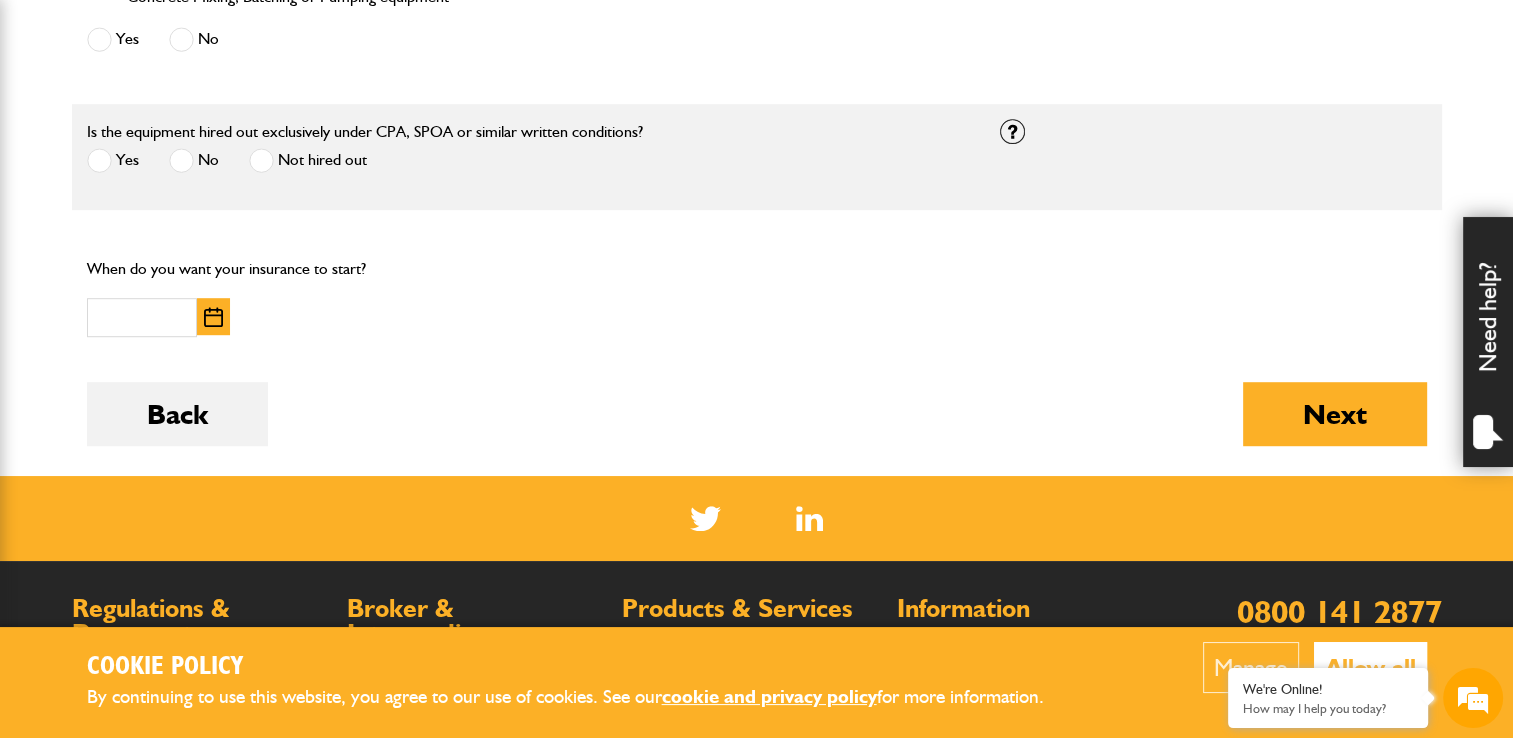 click at bounding box center [213, 317] 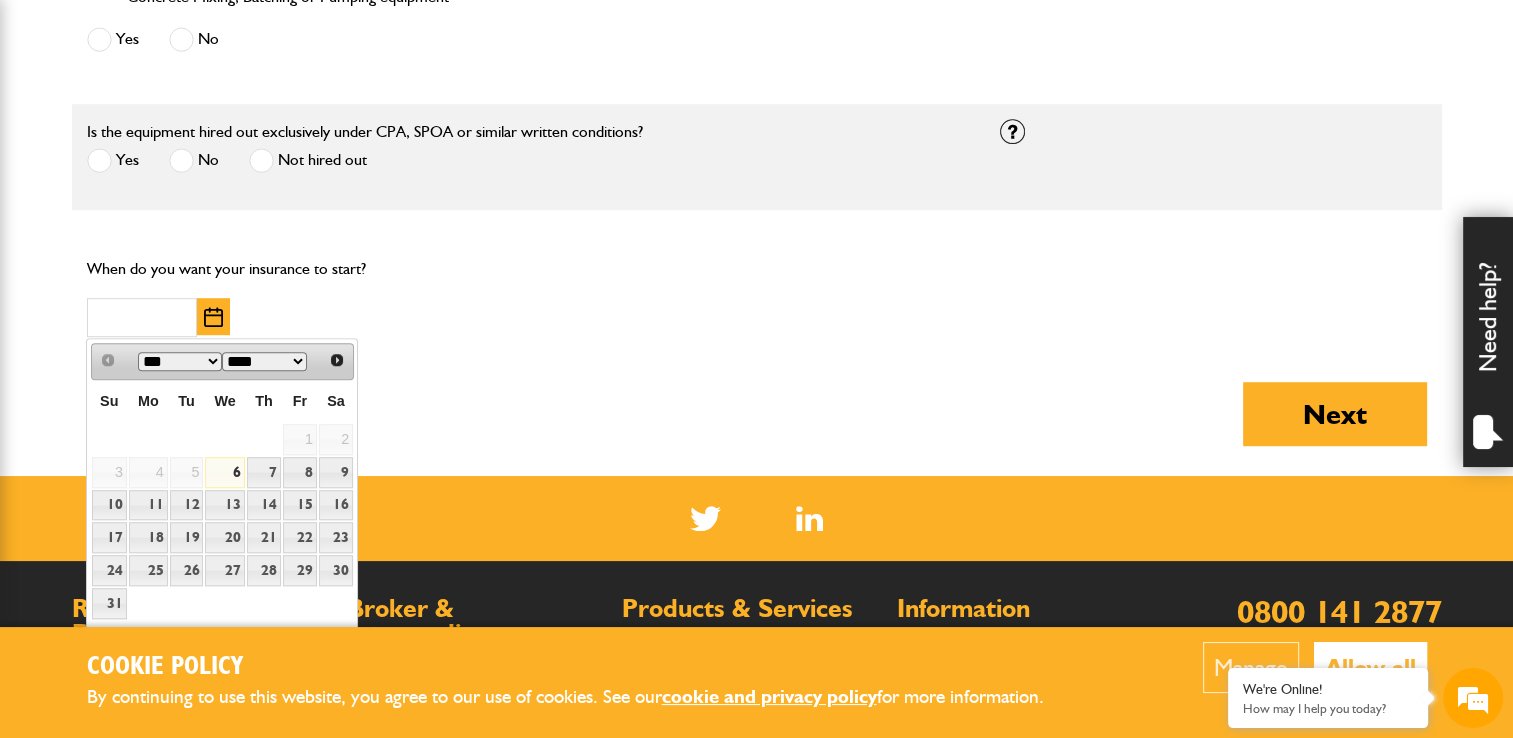 click on "6" at bounding box center (224, 472) 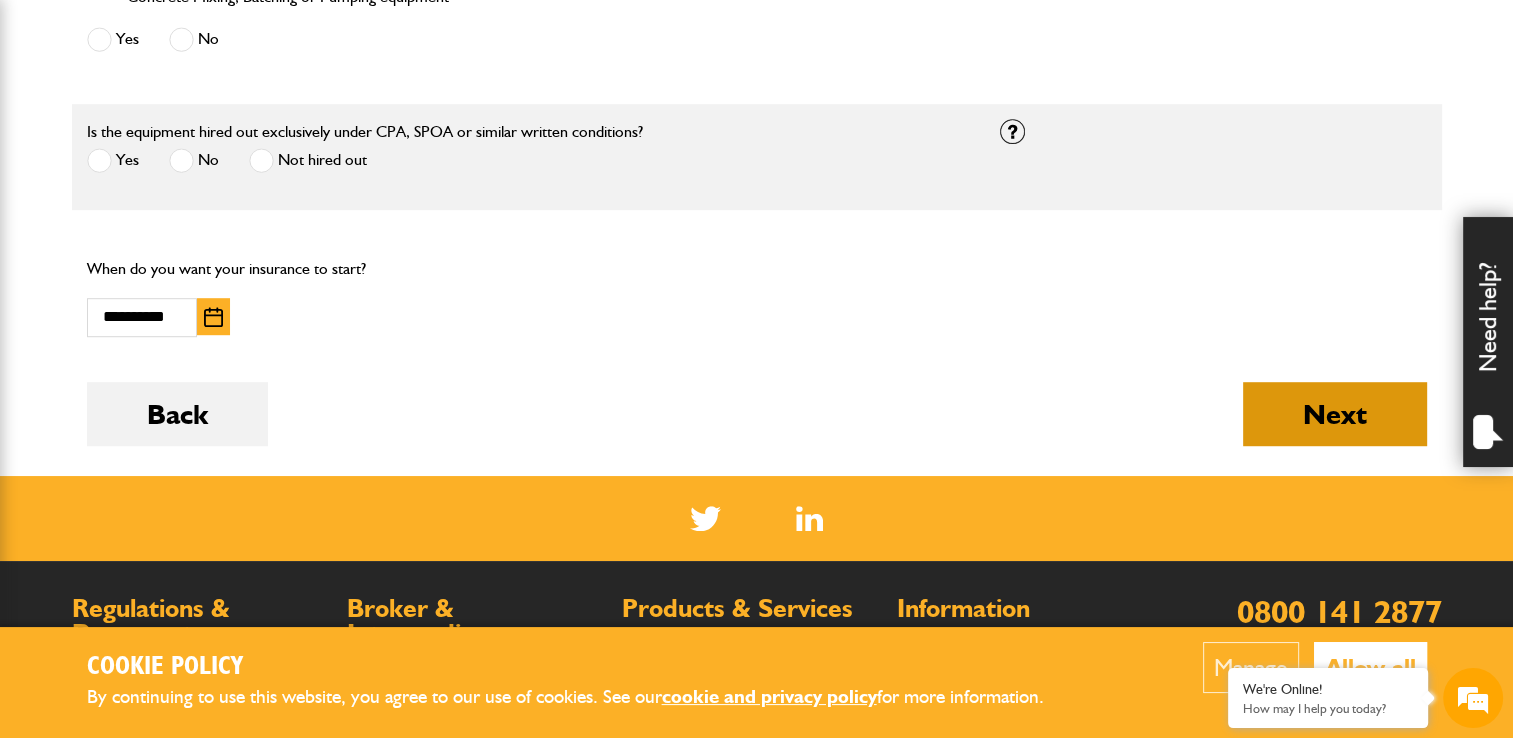 click on "Next" at bounding box center (1335, 414) 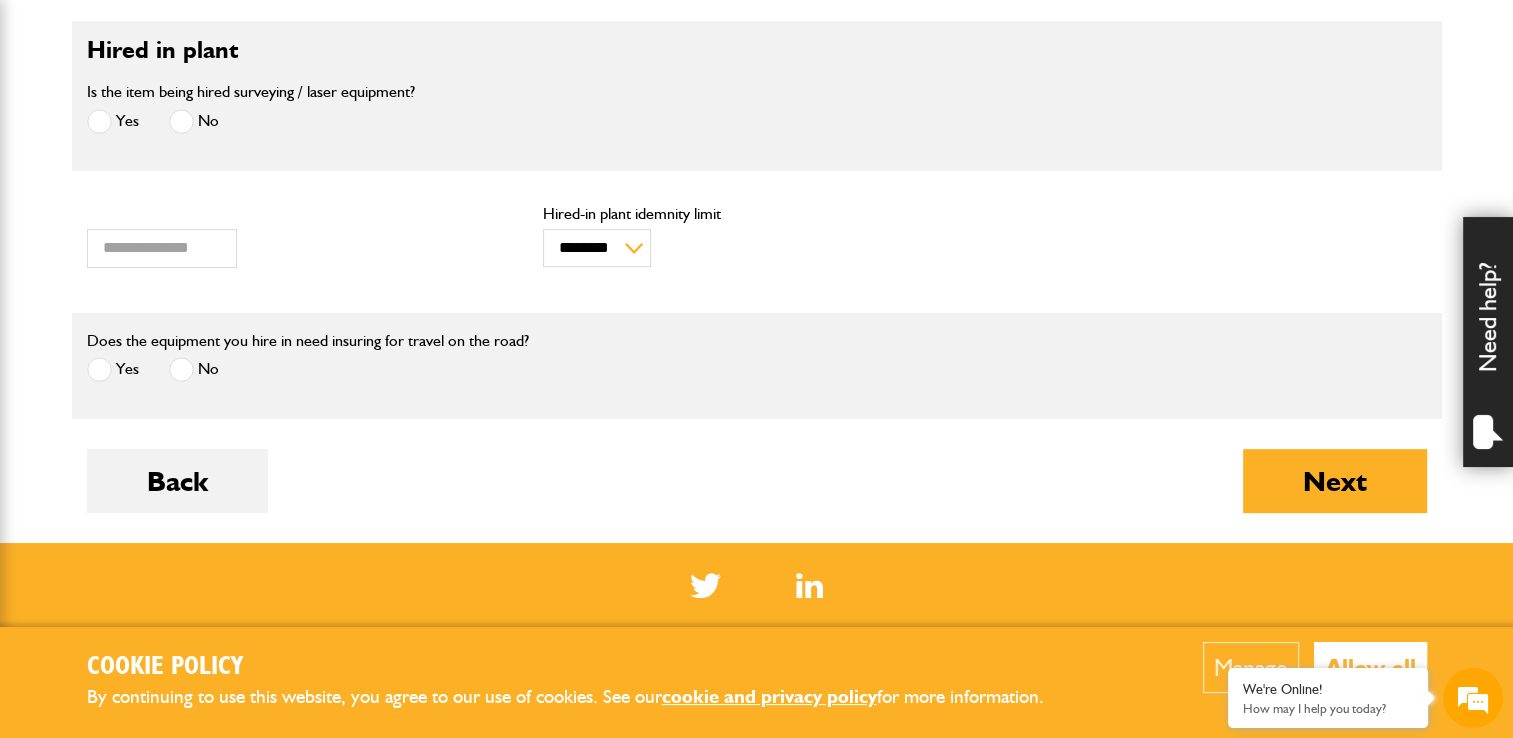 scroll, scrollTop: 640, scrollLeft: 0, axis: vertical 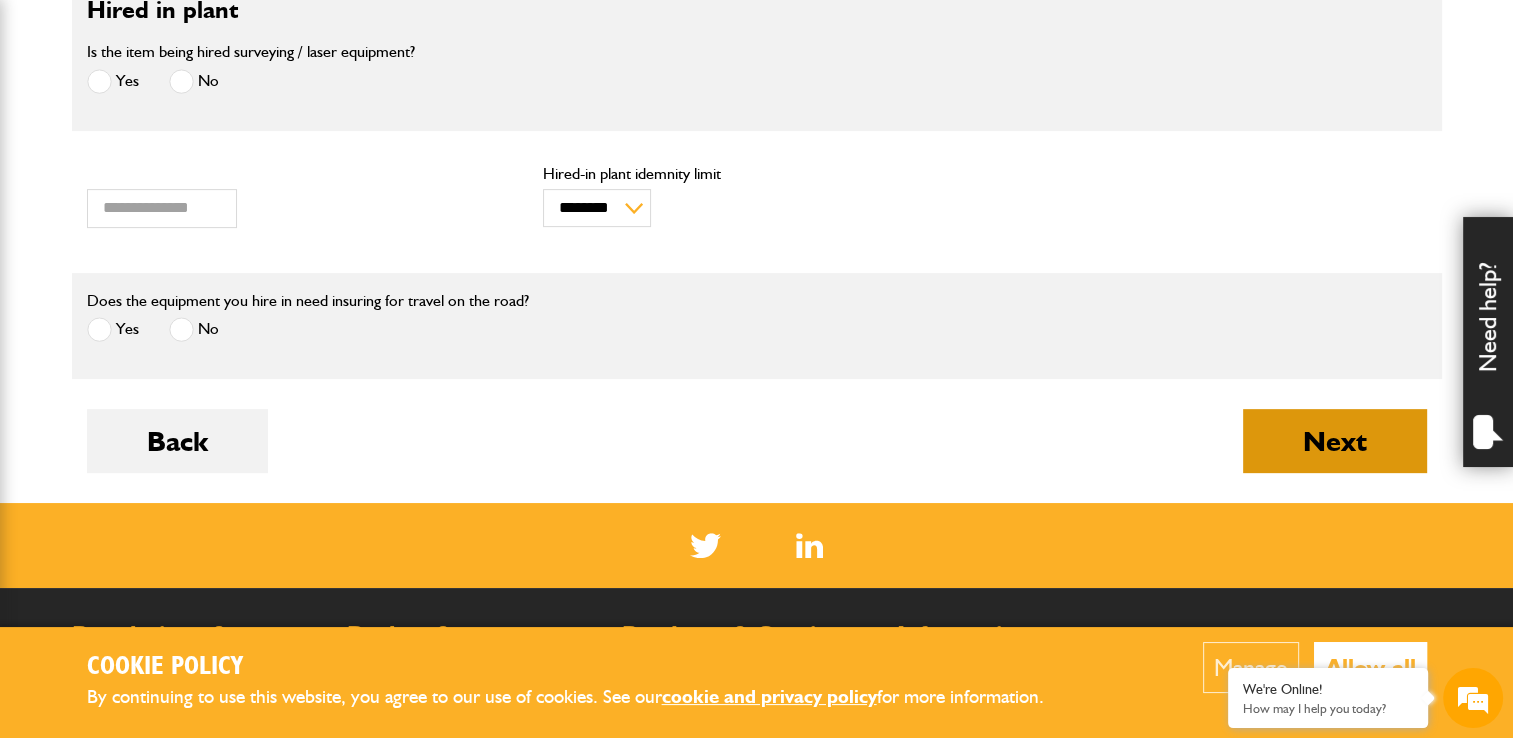 click on "Next" at bounding box center (1335, 441) 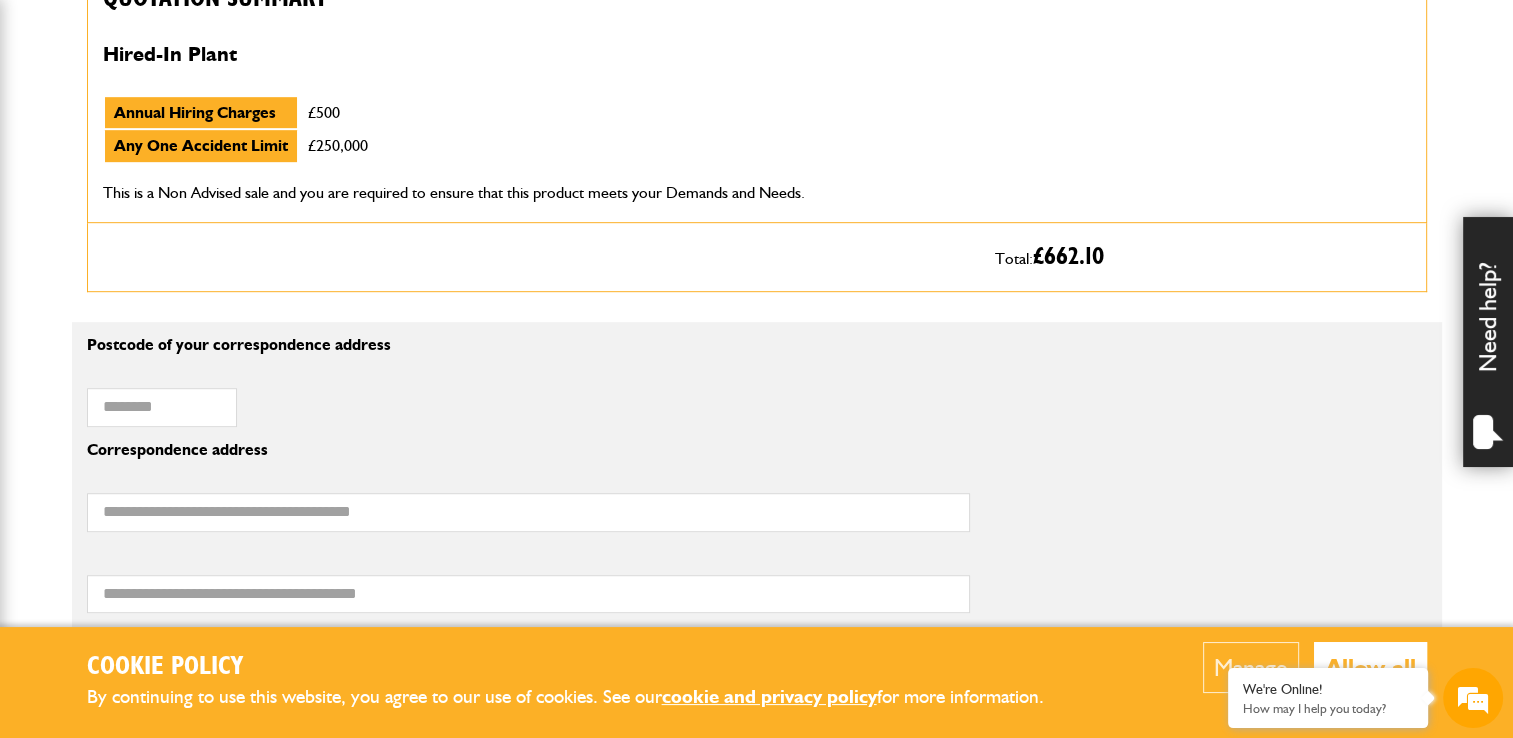 scroll, scrollTop: 1240, scrollLeft: 0, axis: vertical 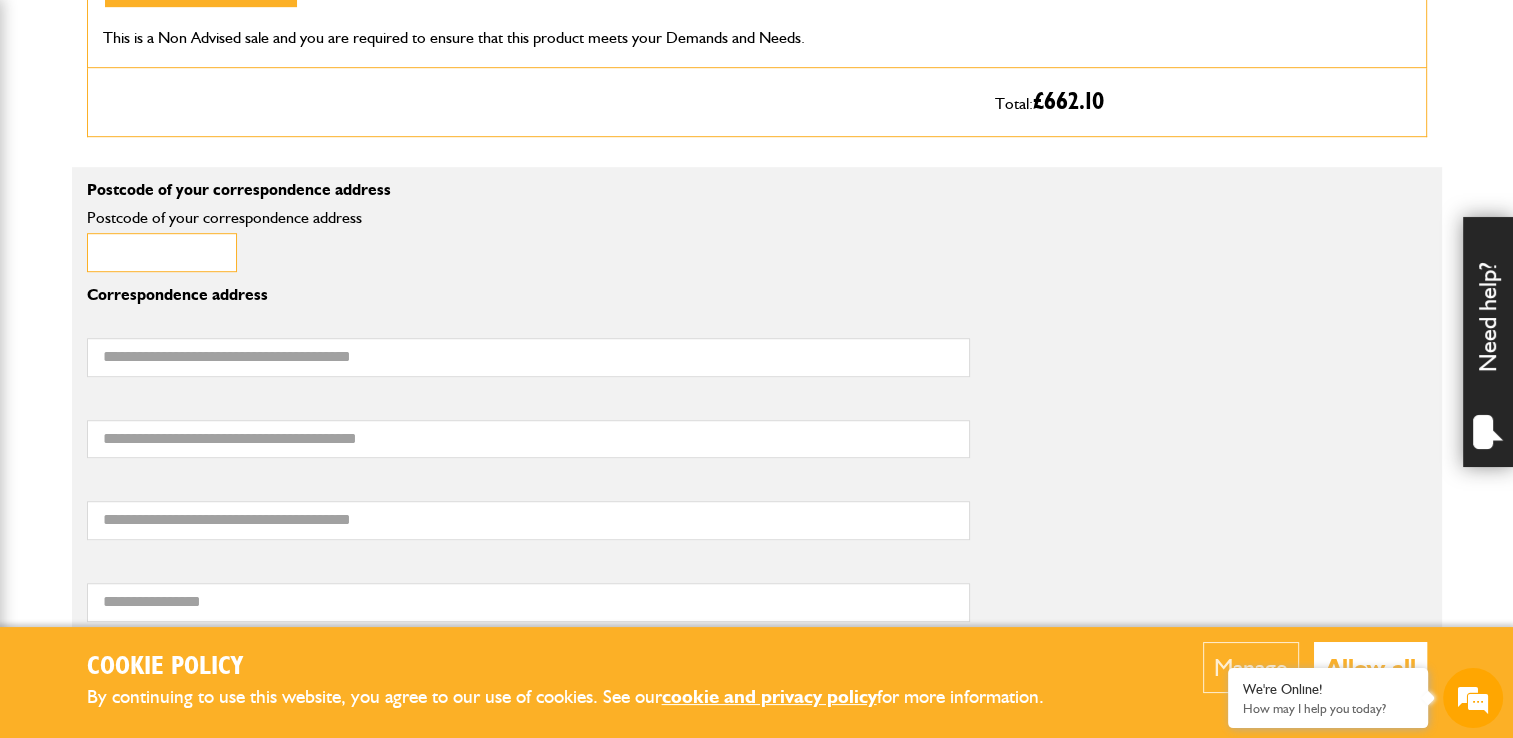 click on "Postcode of your correspondence address" at bounding box center [162, 252] 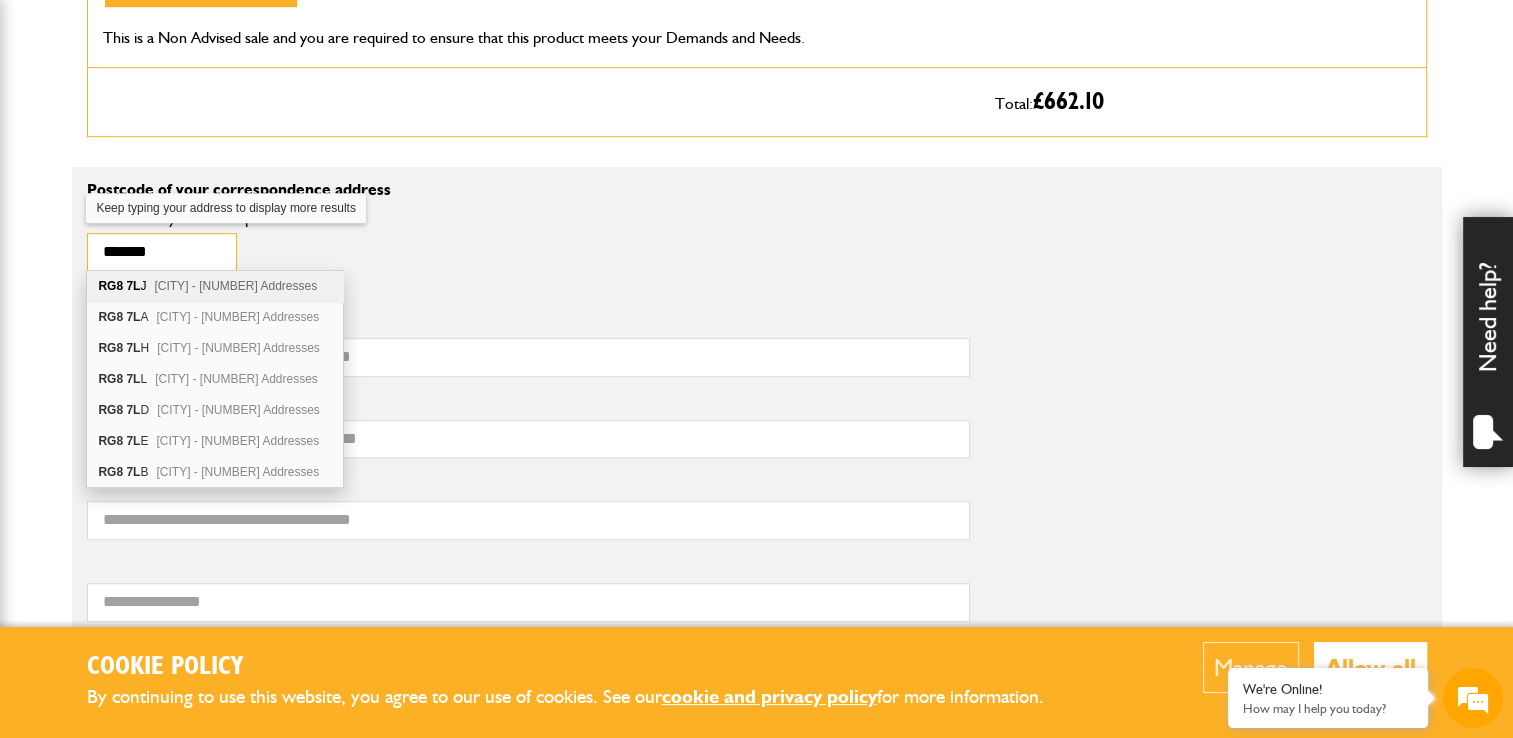 type on "*******" 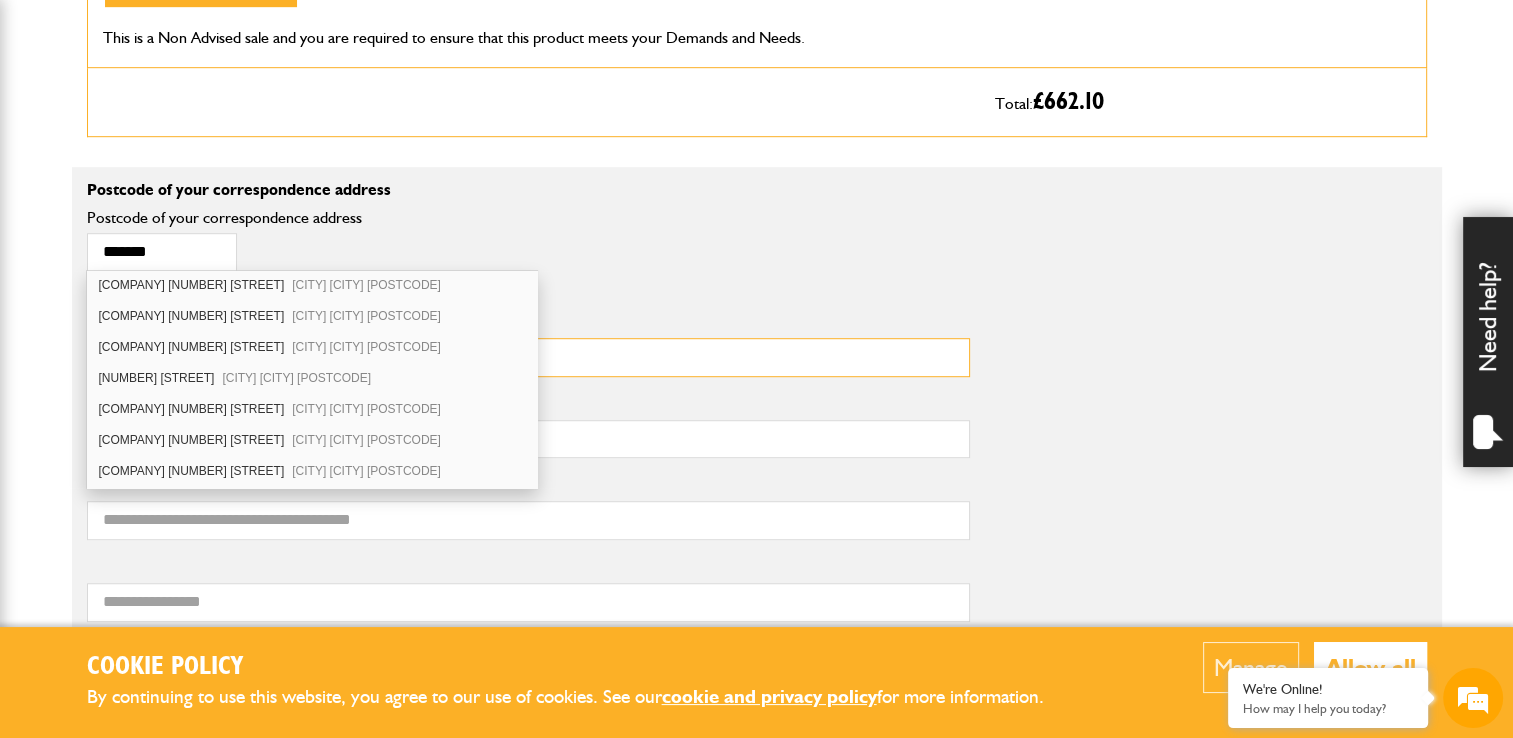 scroll, scrollTop: 320, scrollLeft: 0, axis: vertical 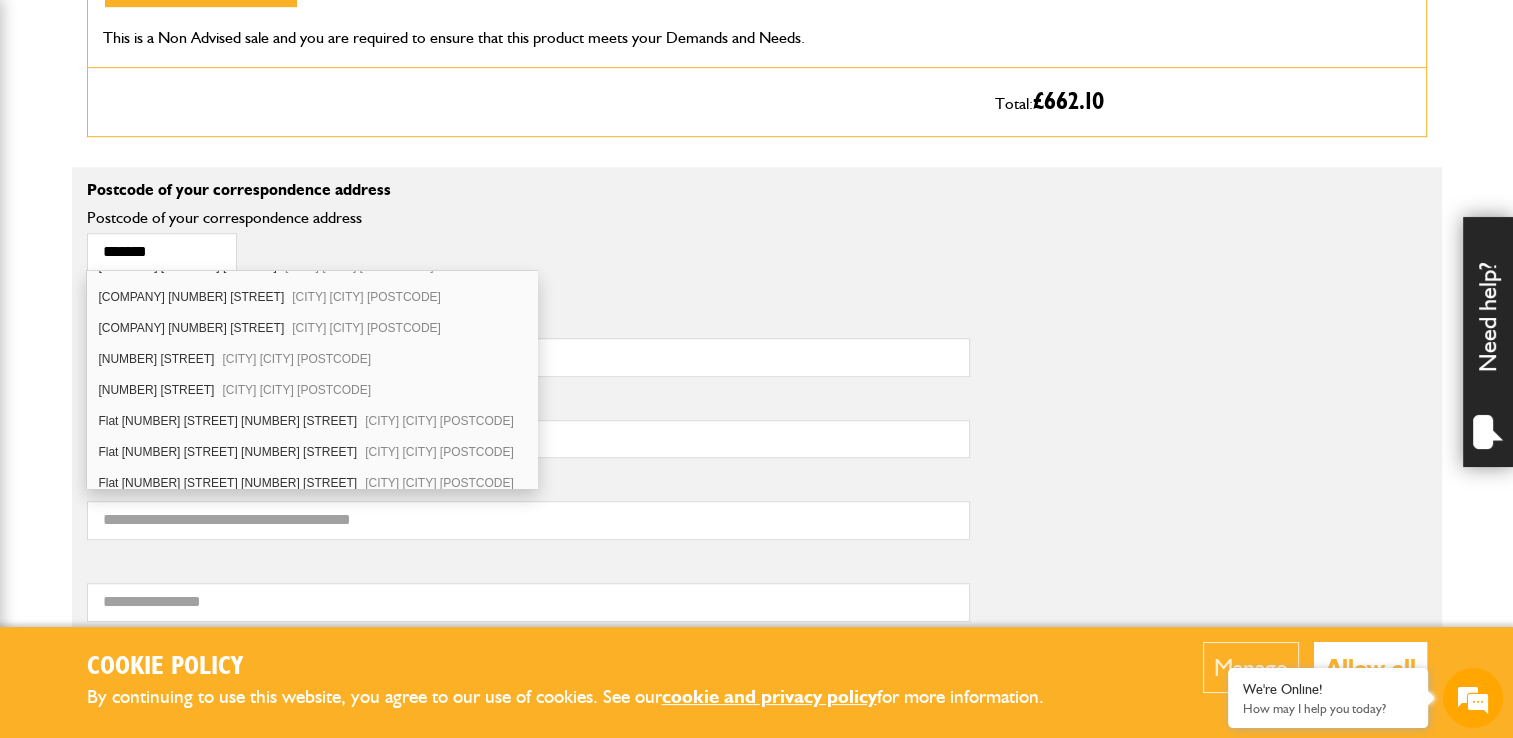 click on "Correspondence address" at bounding box center (528, 295) 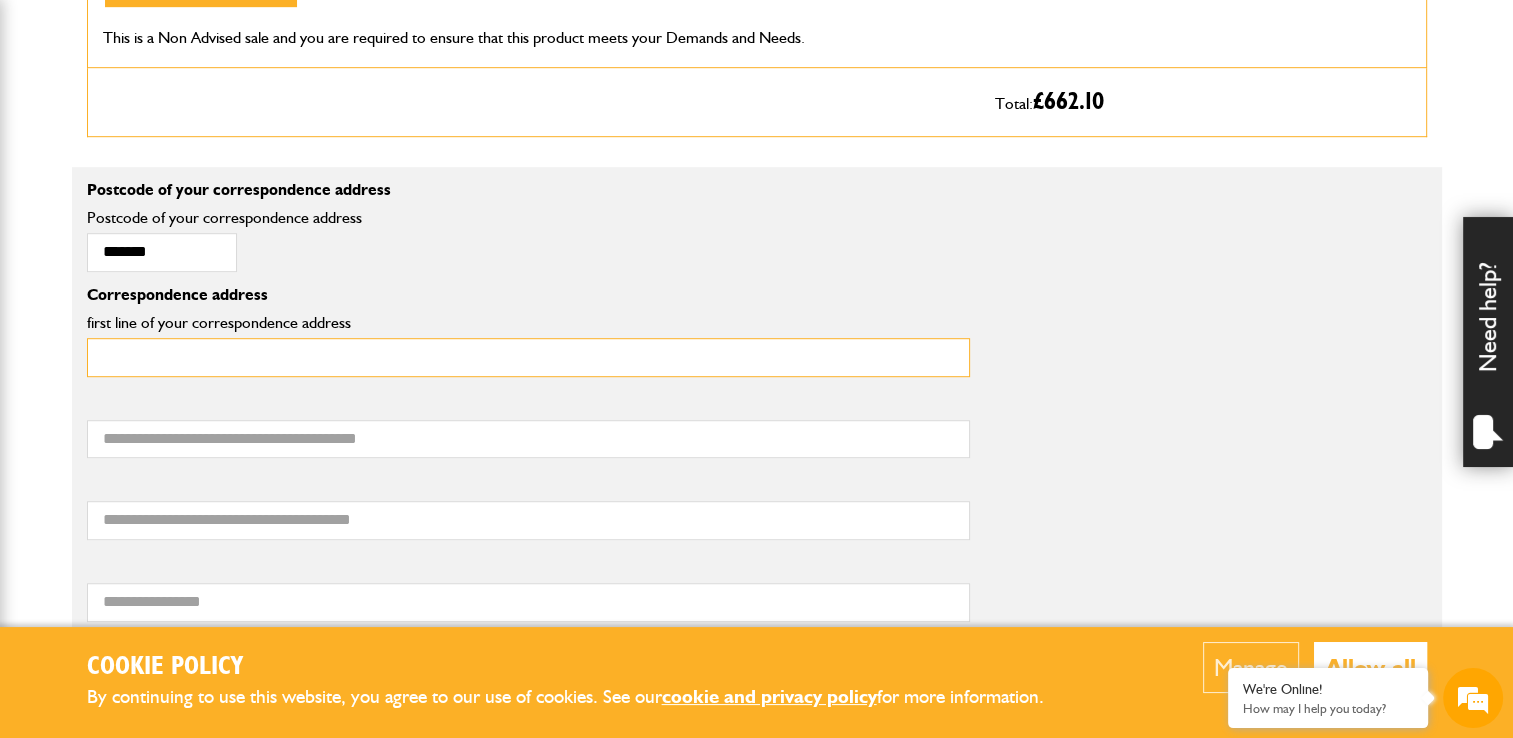 click on "first line of your correspondence address" at bounding box center [528, 357] 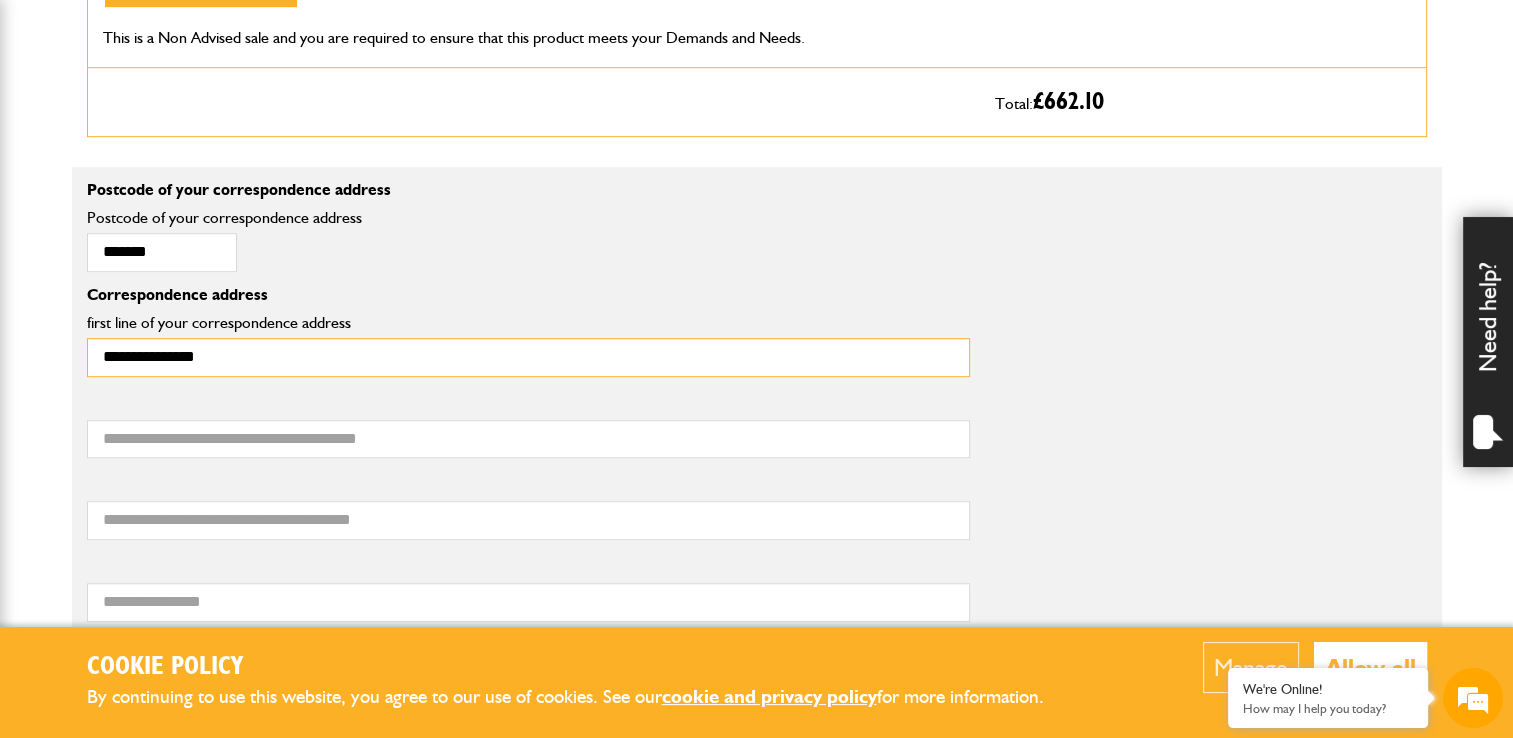 type on "**********" 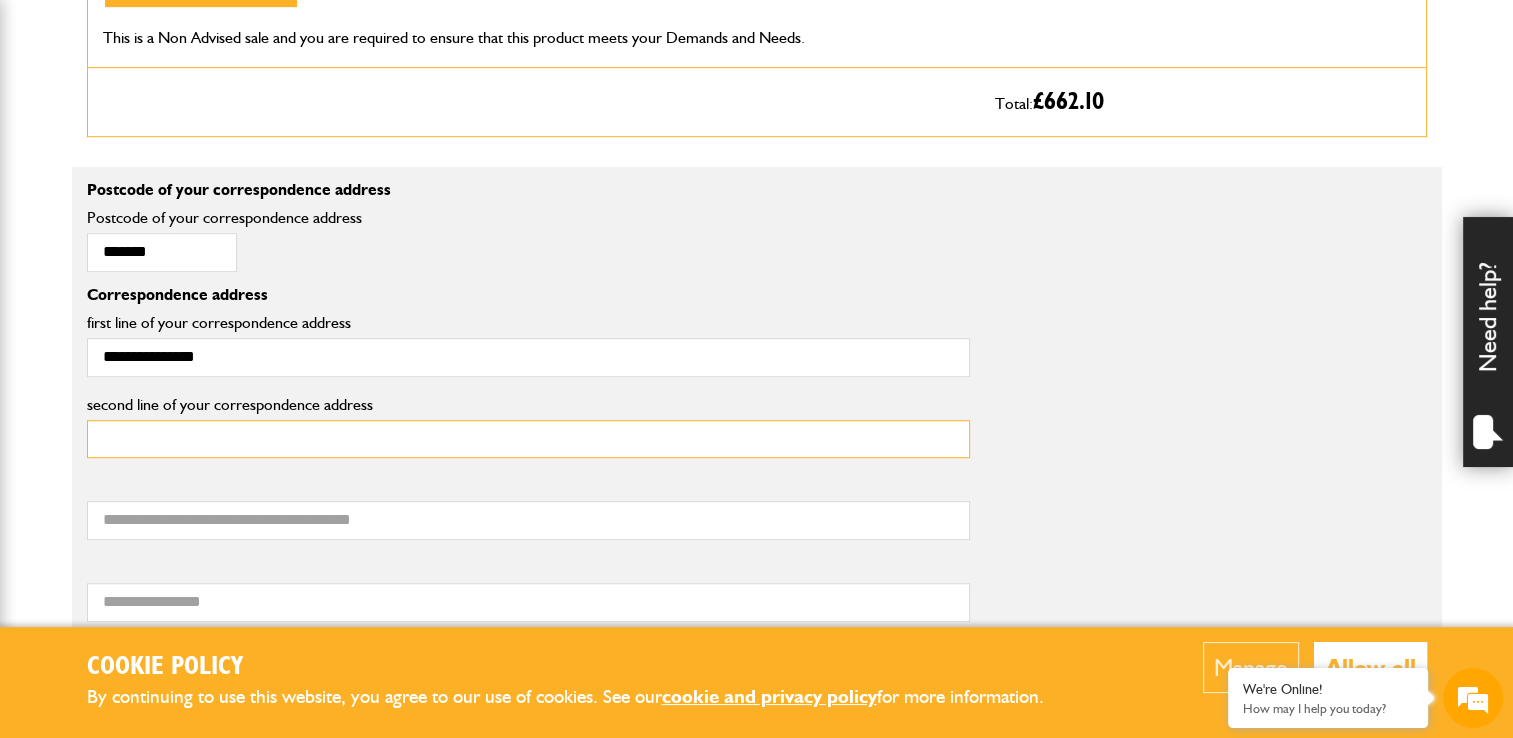 scroll, scrollTop: 0, scrollLeft: 0, axis: both 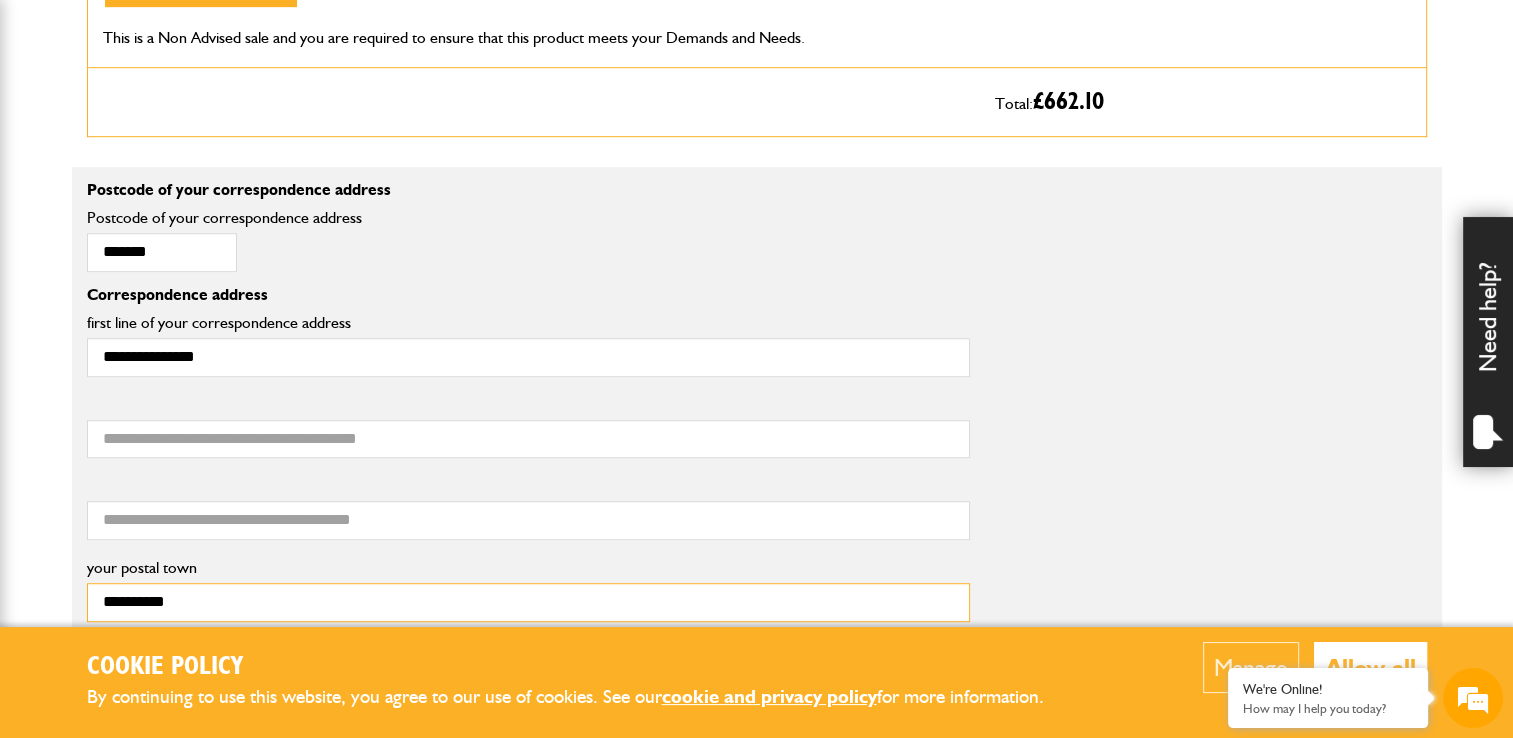 type on "**********" 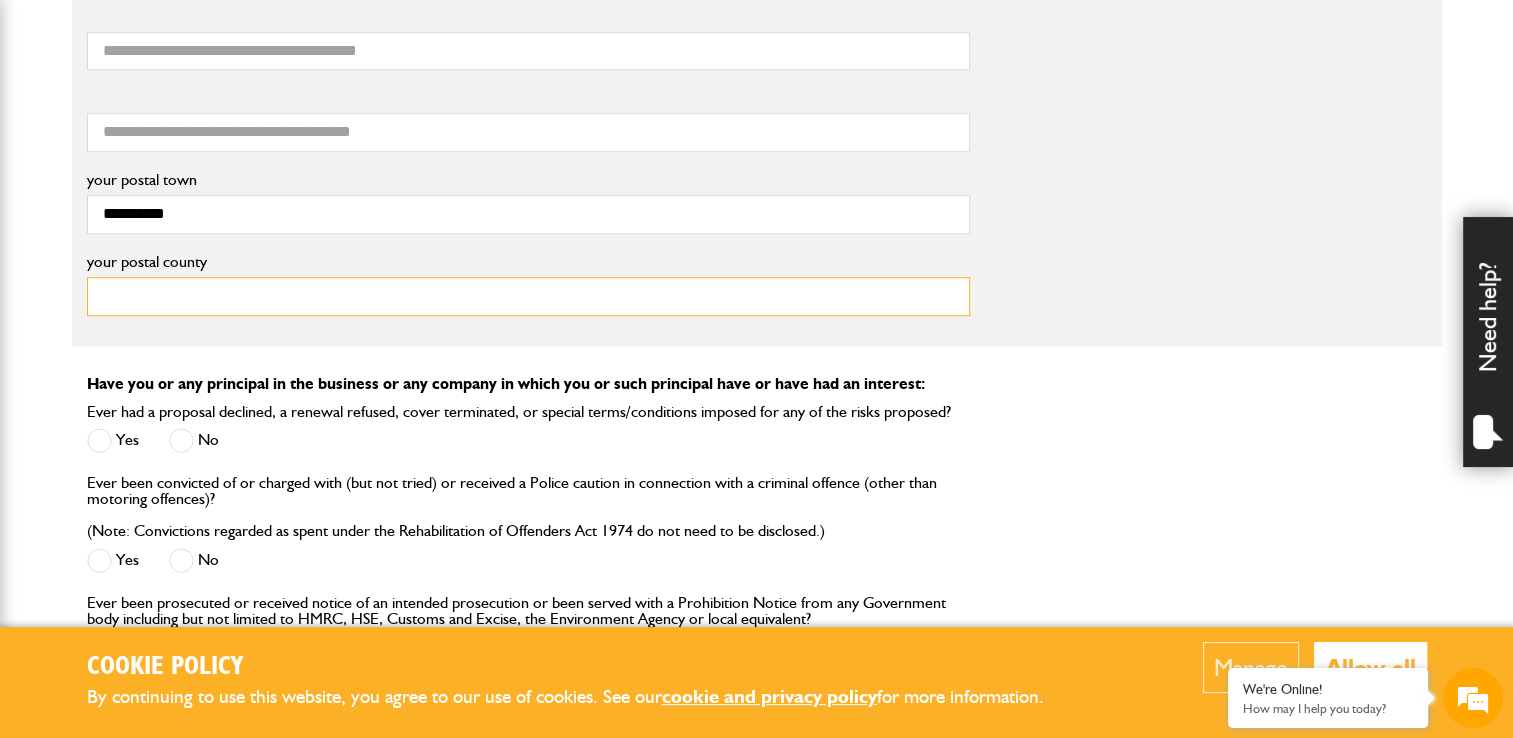 scroll, scrollTop: 1644, scrollLeft: 0, axis: vertical 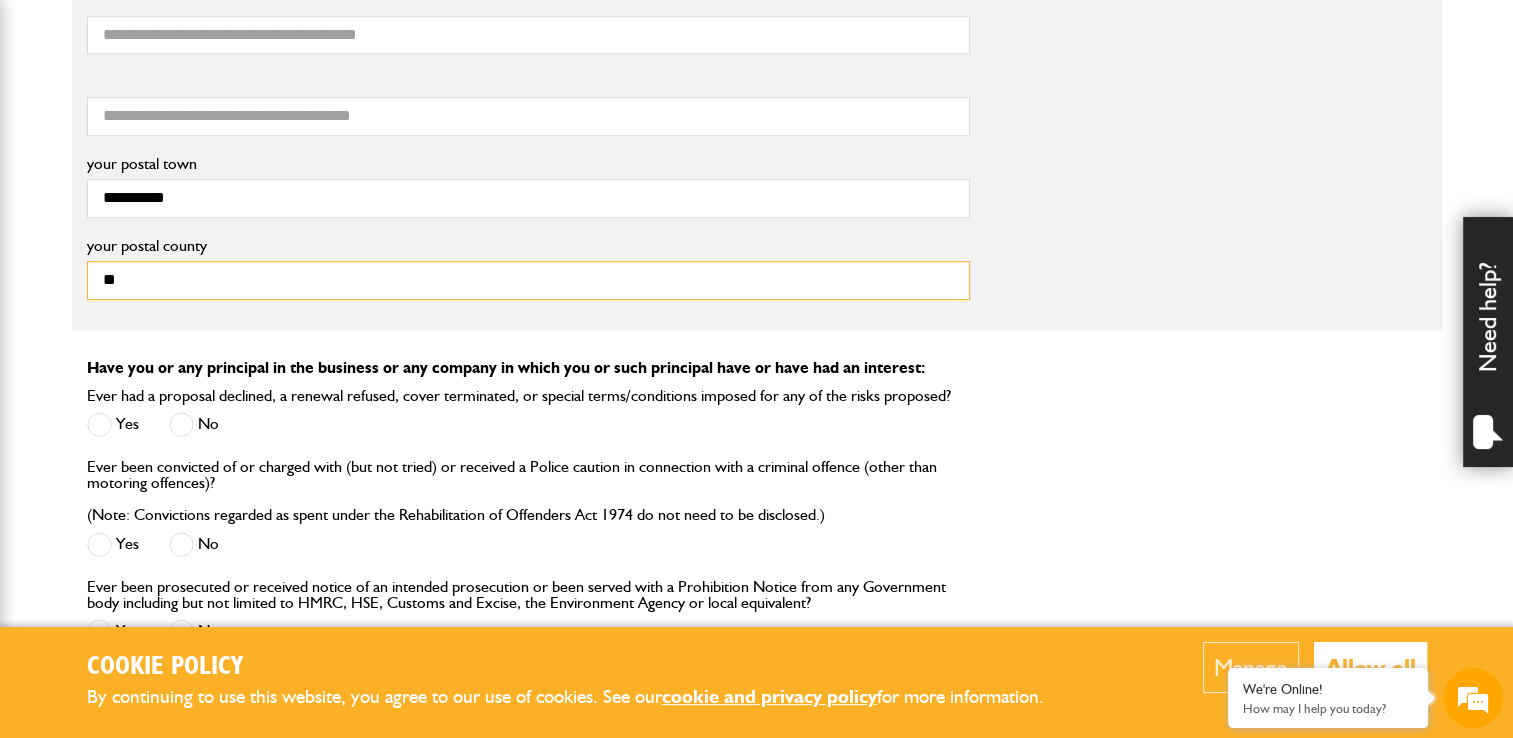 type on "*" 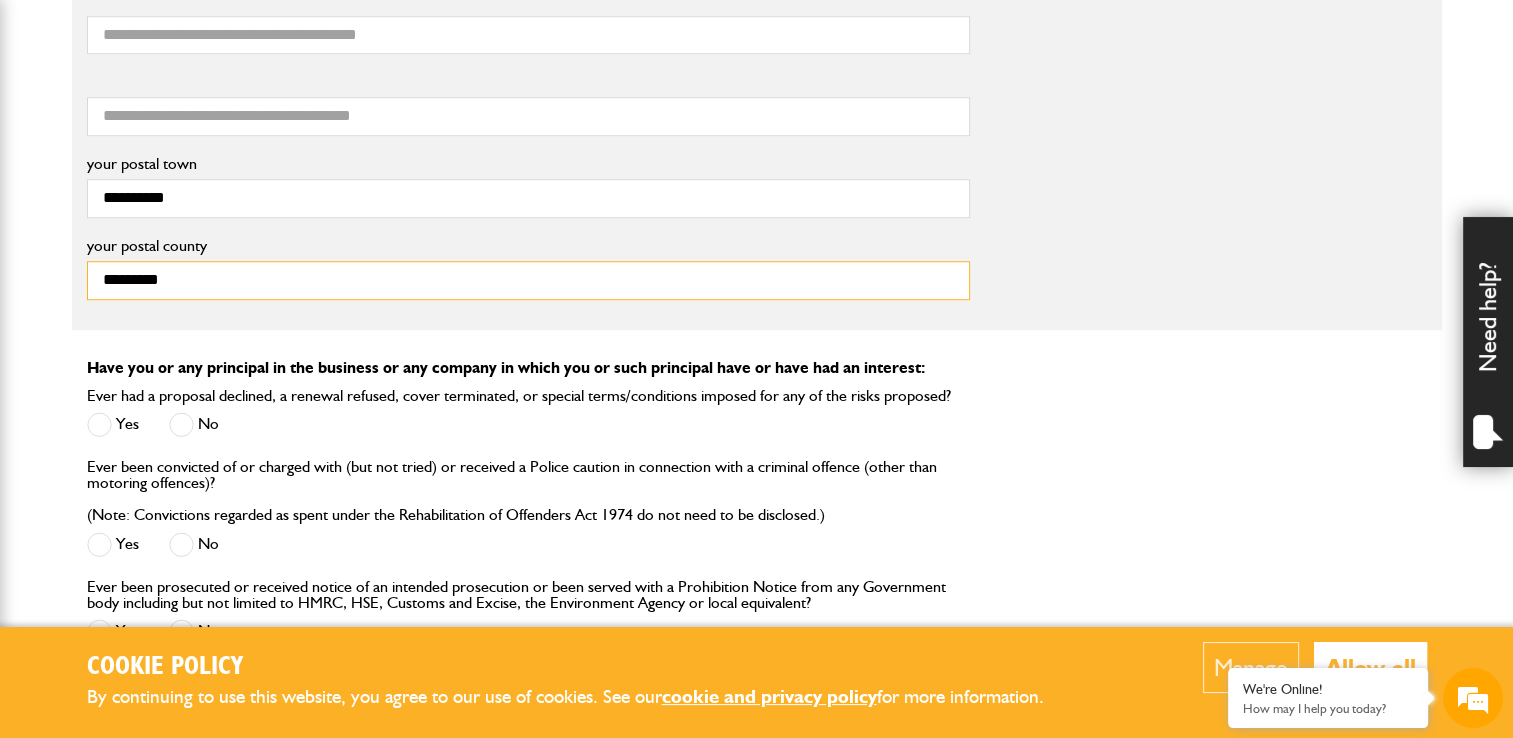 type on "*********" 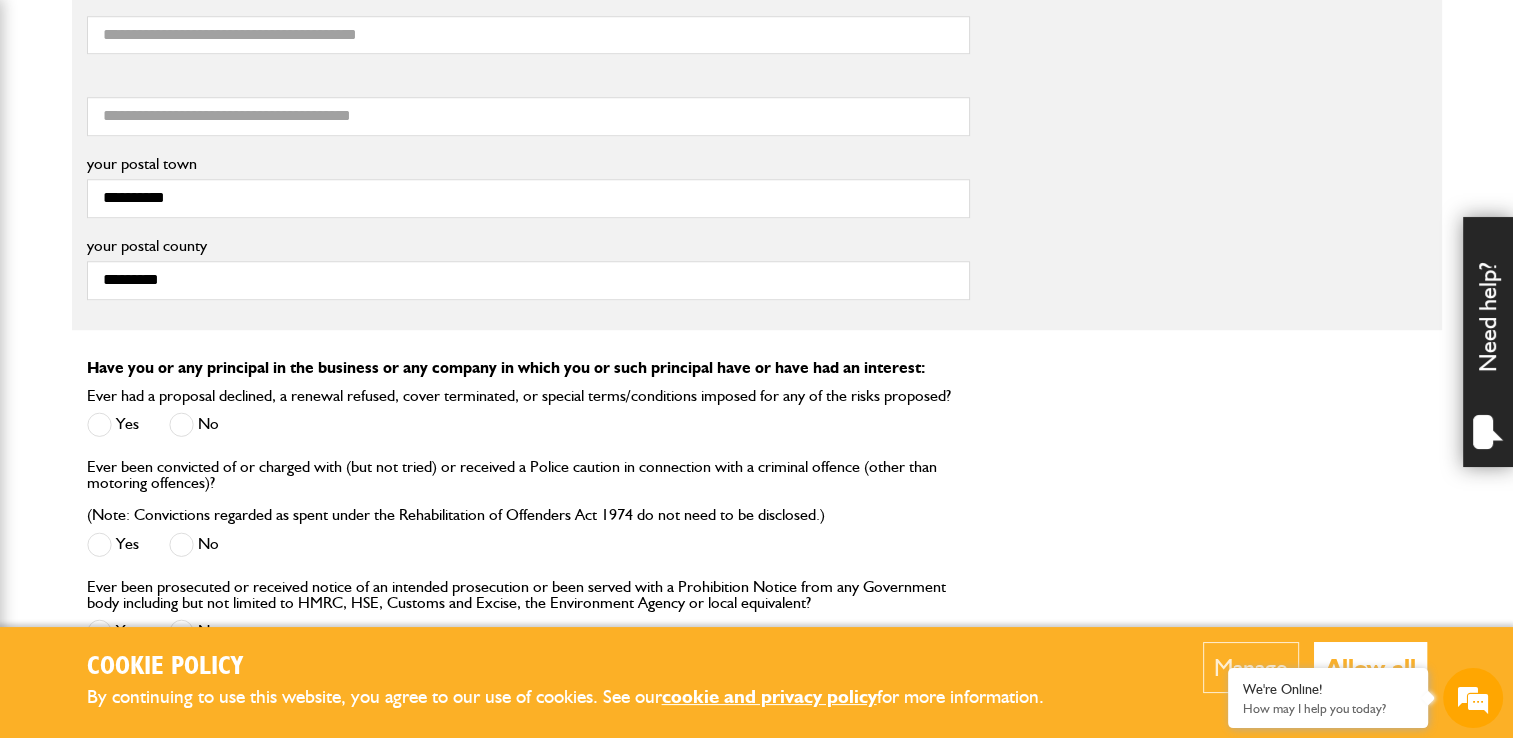 scroll, scrollTop: 2512, scrollLeft: 0, axis: vertical 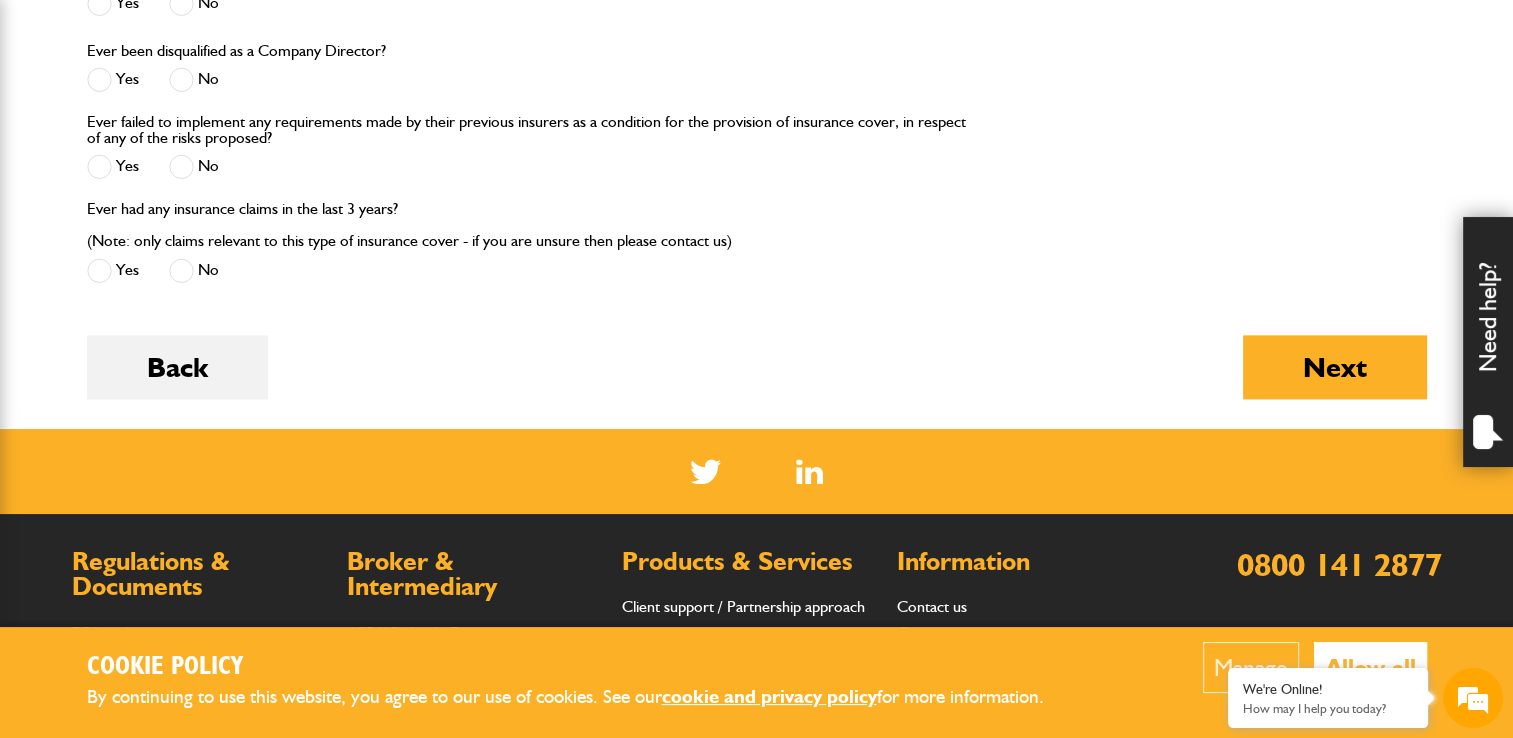 type 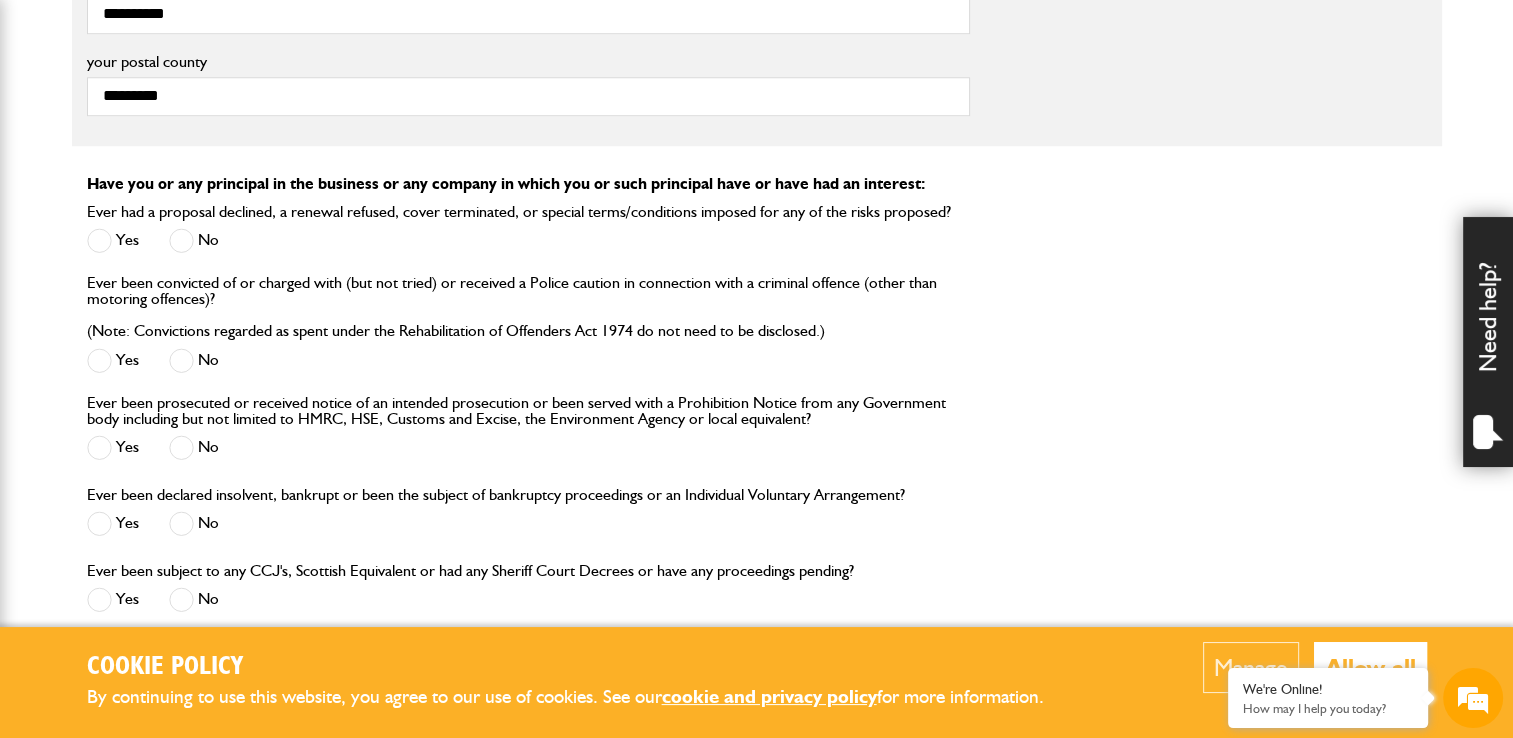 scroll, scrollTop: 2512, scrollLeft: 0, axis: vertical 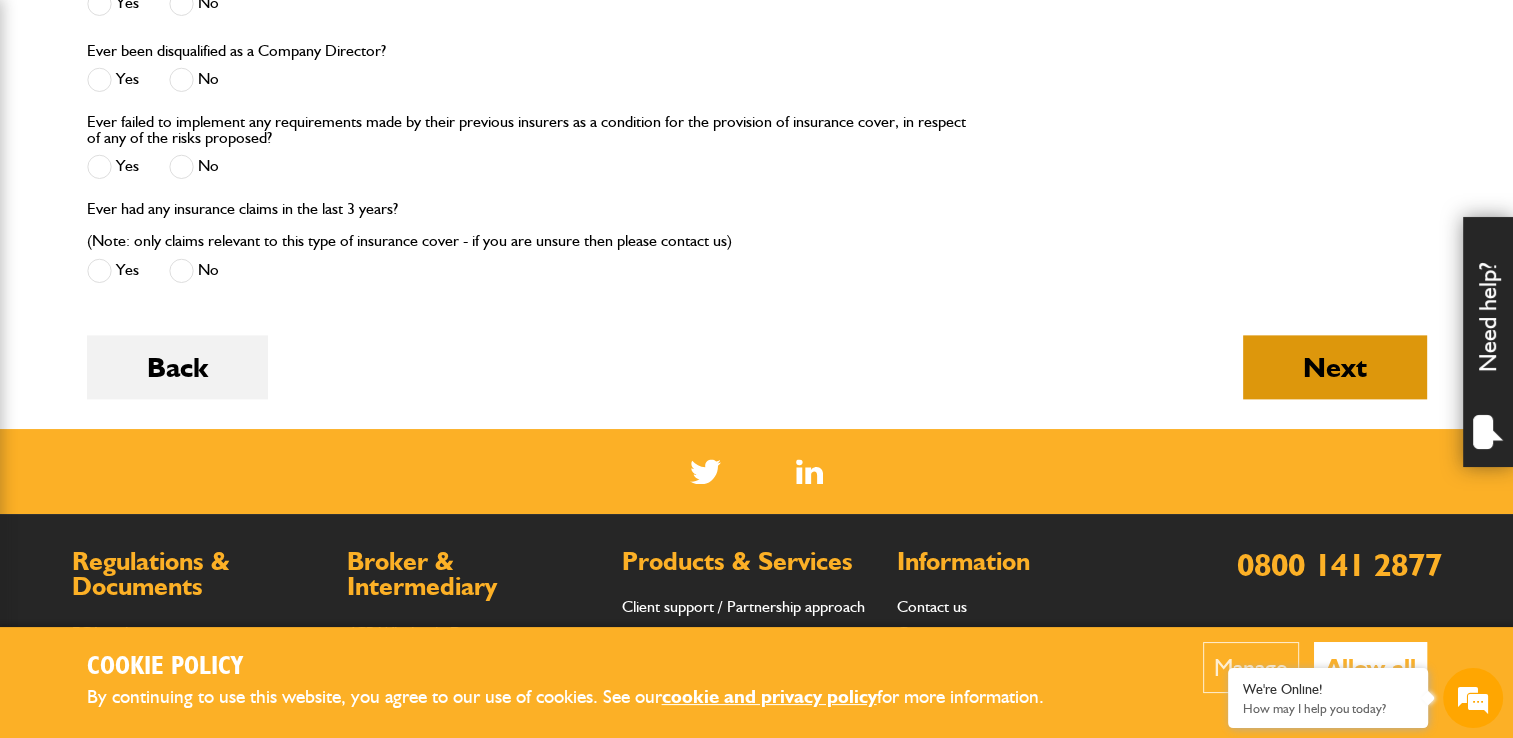 click on "Next" at bounding box center [1335, 367] 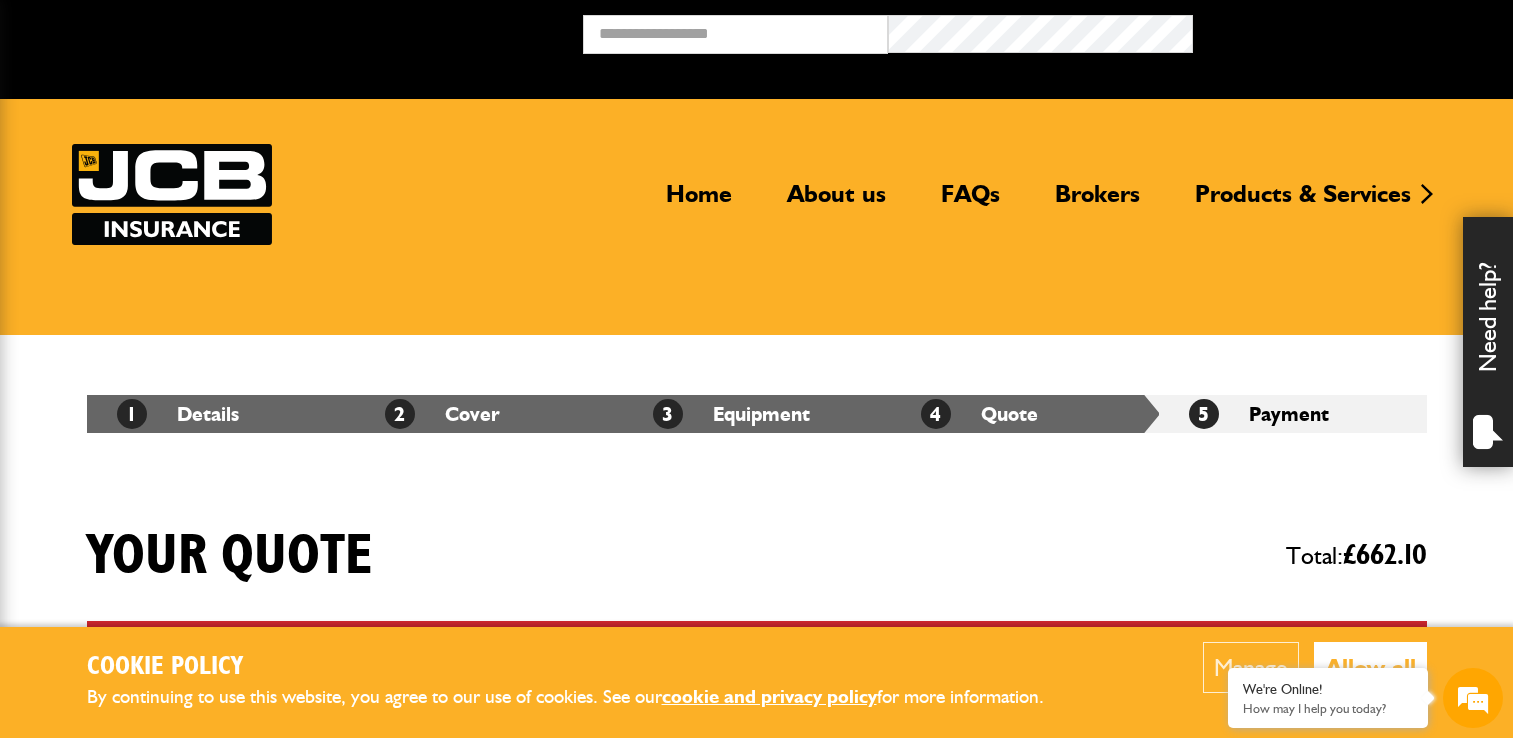 scroll, scrollTop: 0, scrollLeft: 0, axis: both 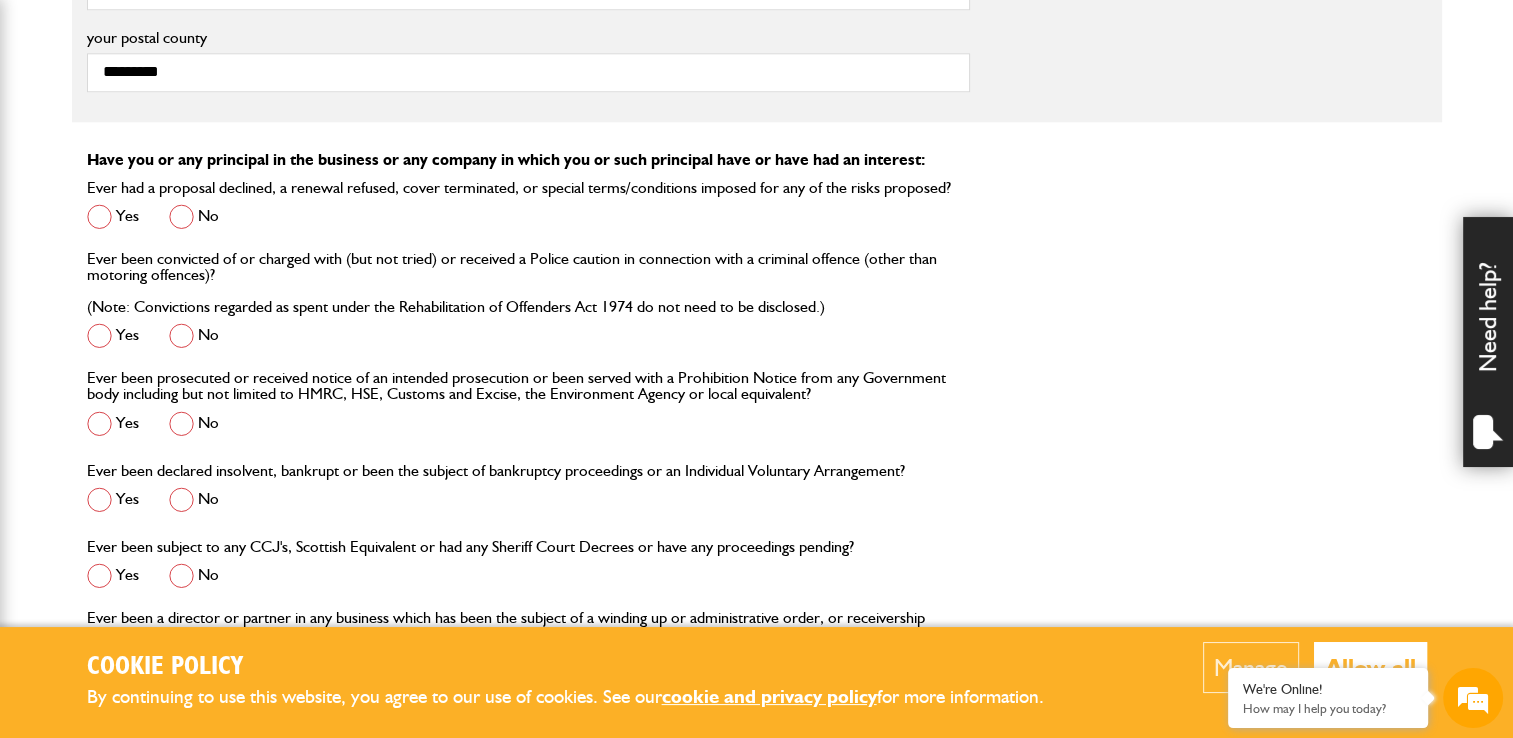 click at bounding box center (181, 216) 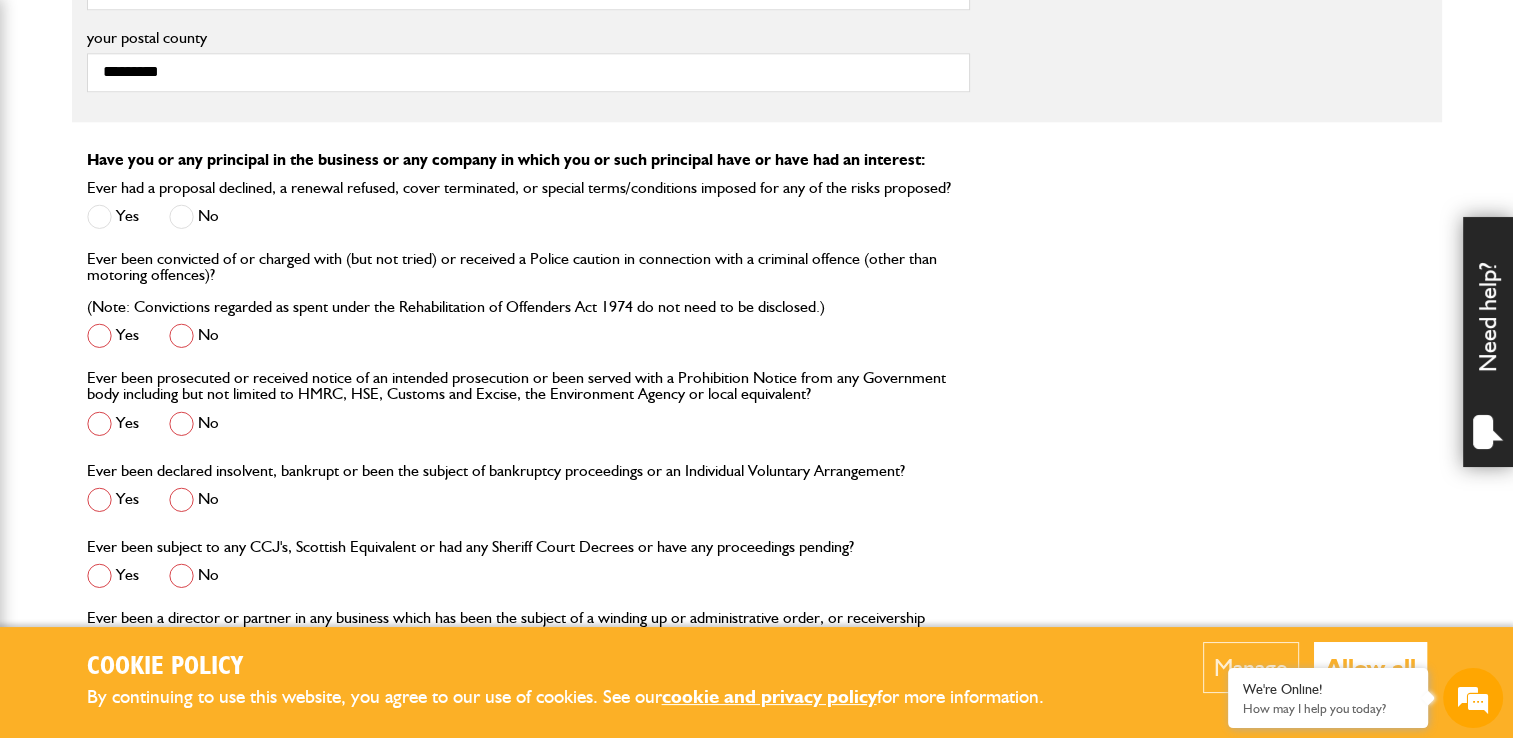 click at bounding box center (181, 335) 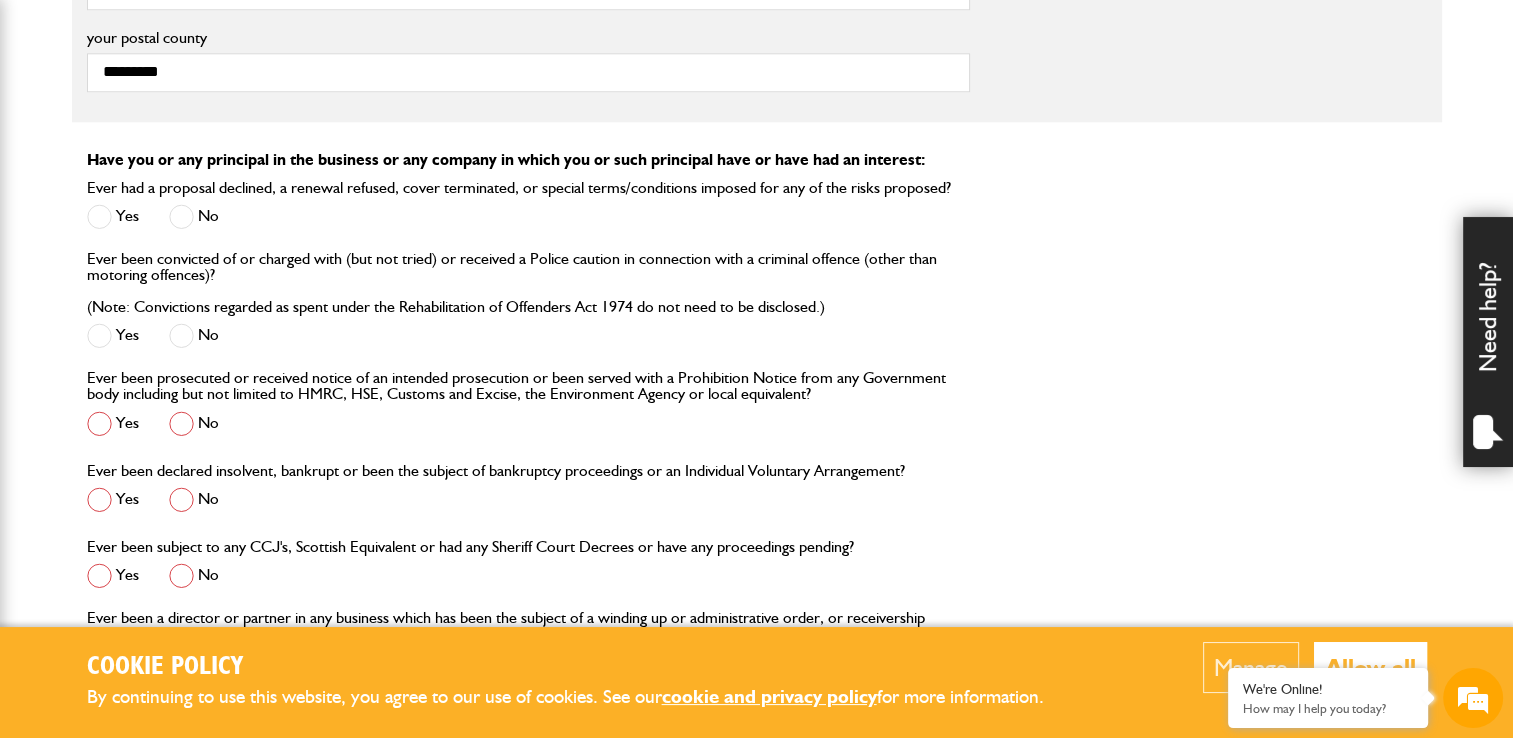 click at bounding box center [181, 423] 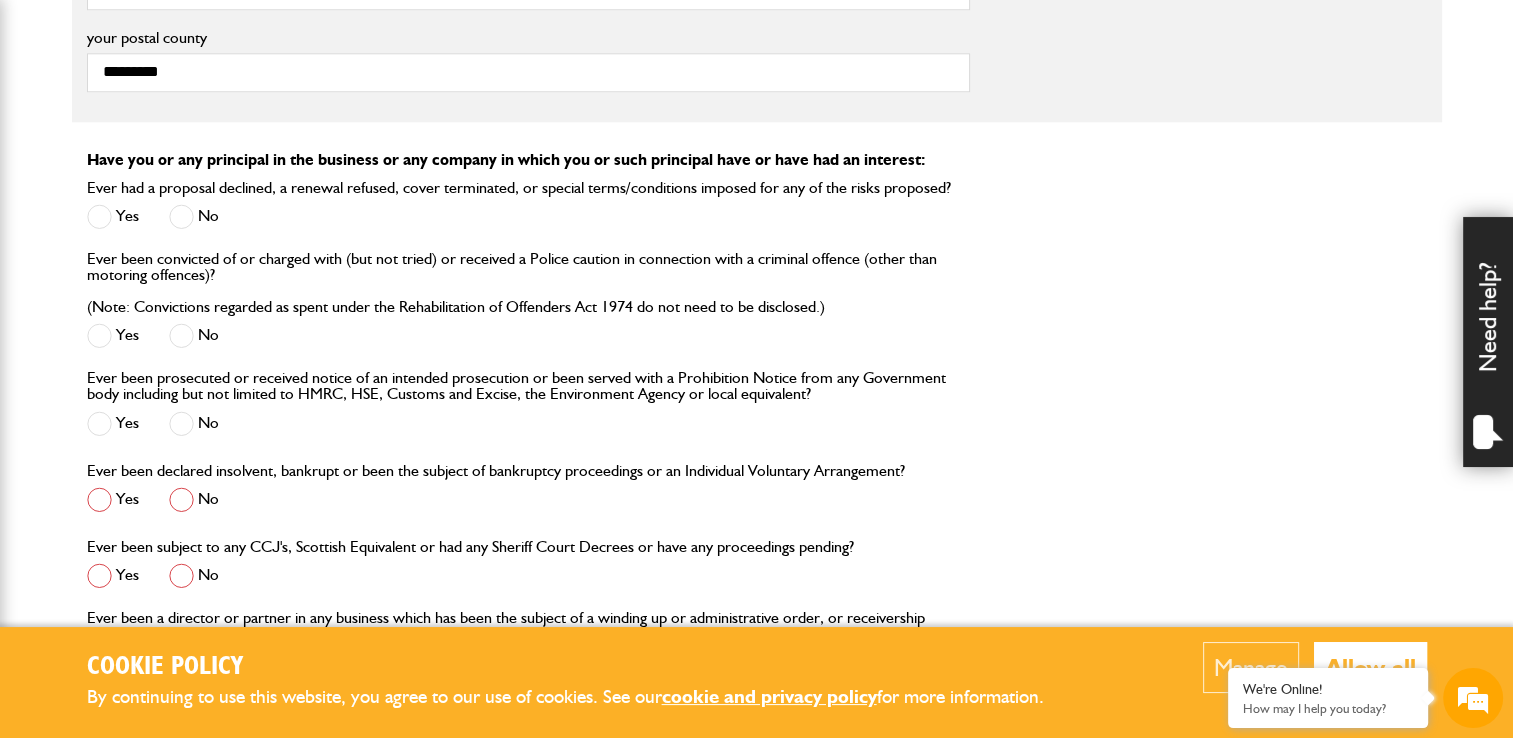 click at bounding box center (181, 499) 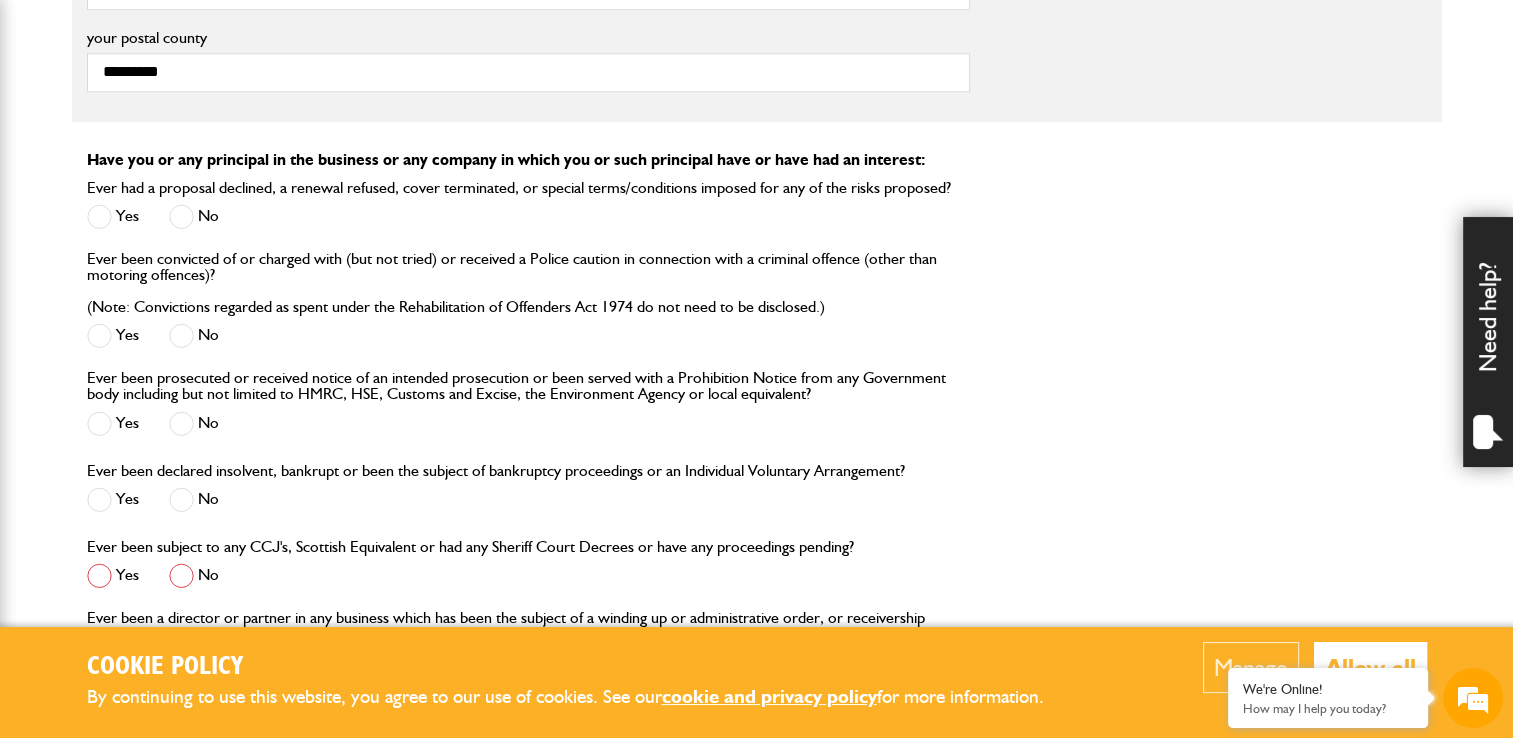 click at bounding box center [181, 575] 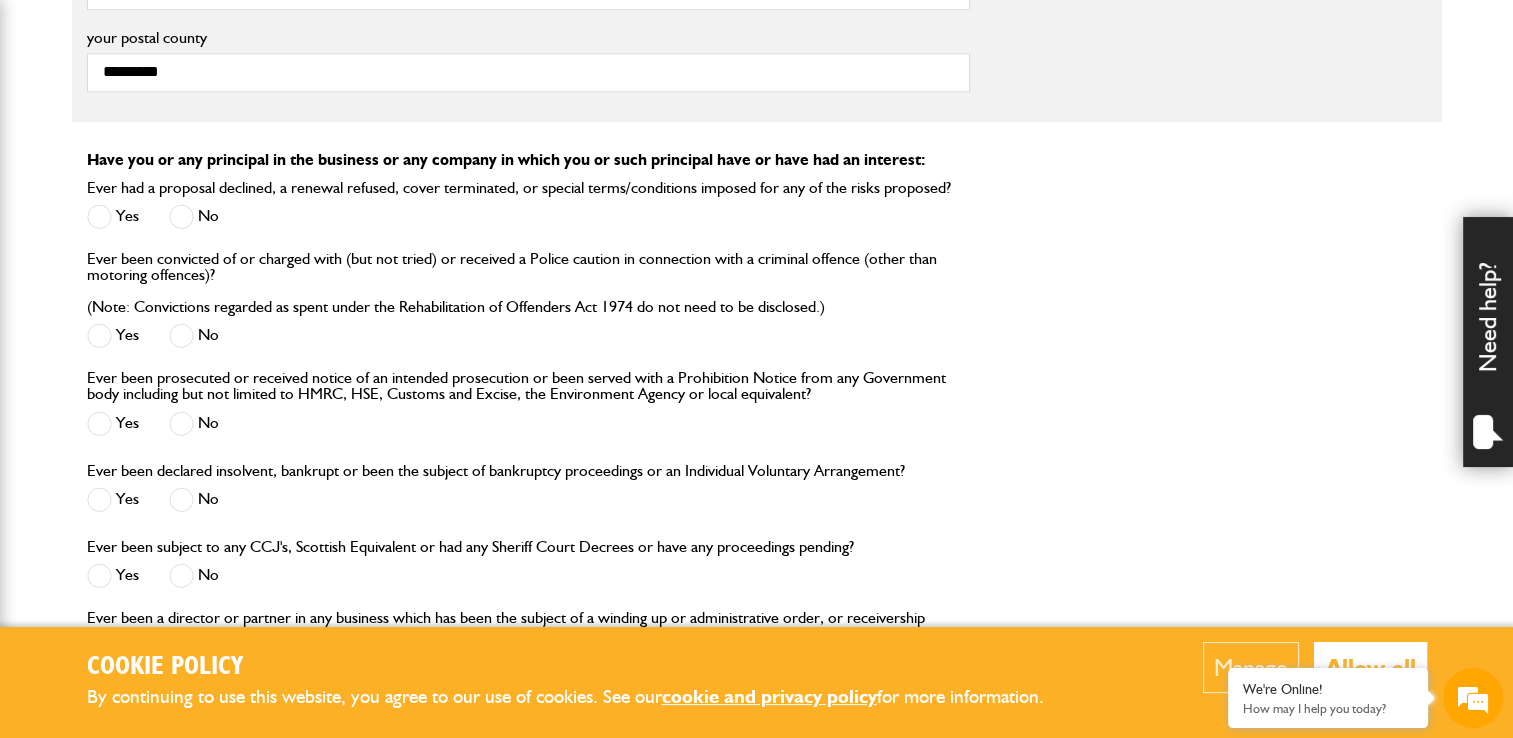 click on "Ever been declared insolvent, bankrupt or been the subject of bankruptcy proceedings or an Individual Voluntary Arrangement?
Yes
No" at bounding box center [757, 496] 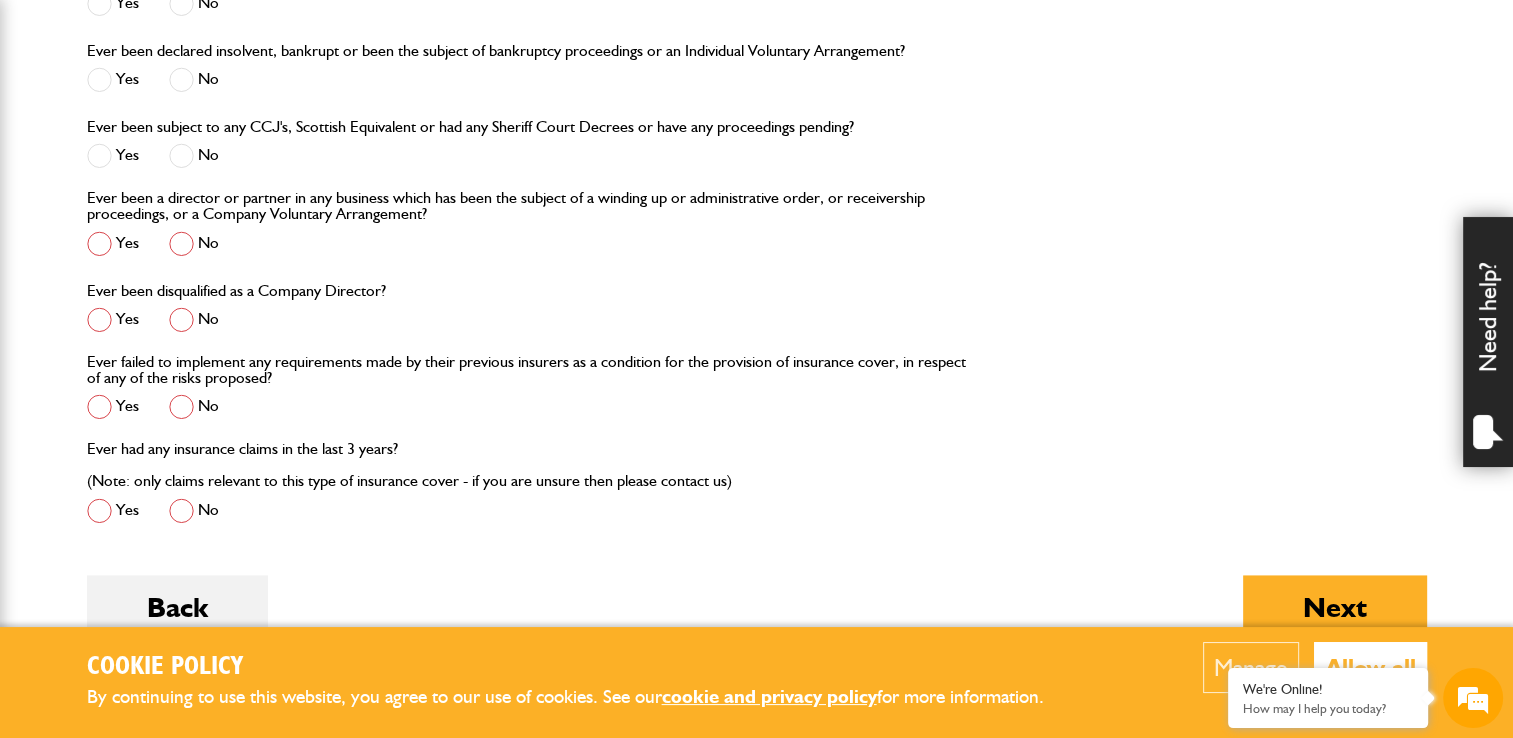 scroll, scrollTop: 2664, scrollLeft: 0, axis: vertical 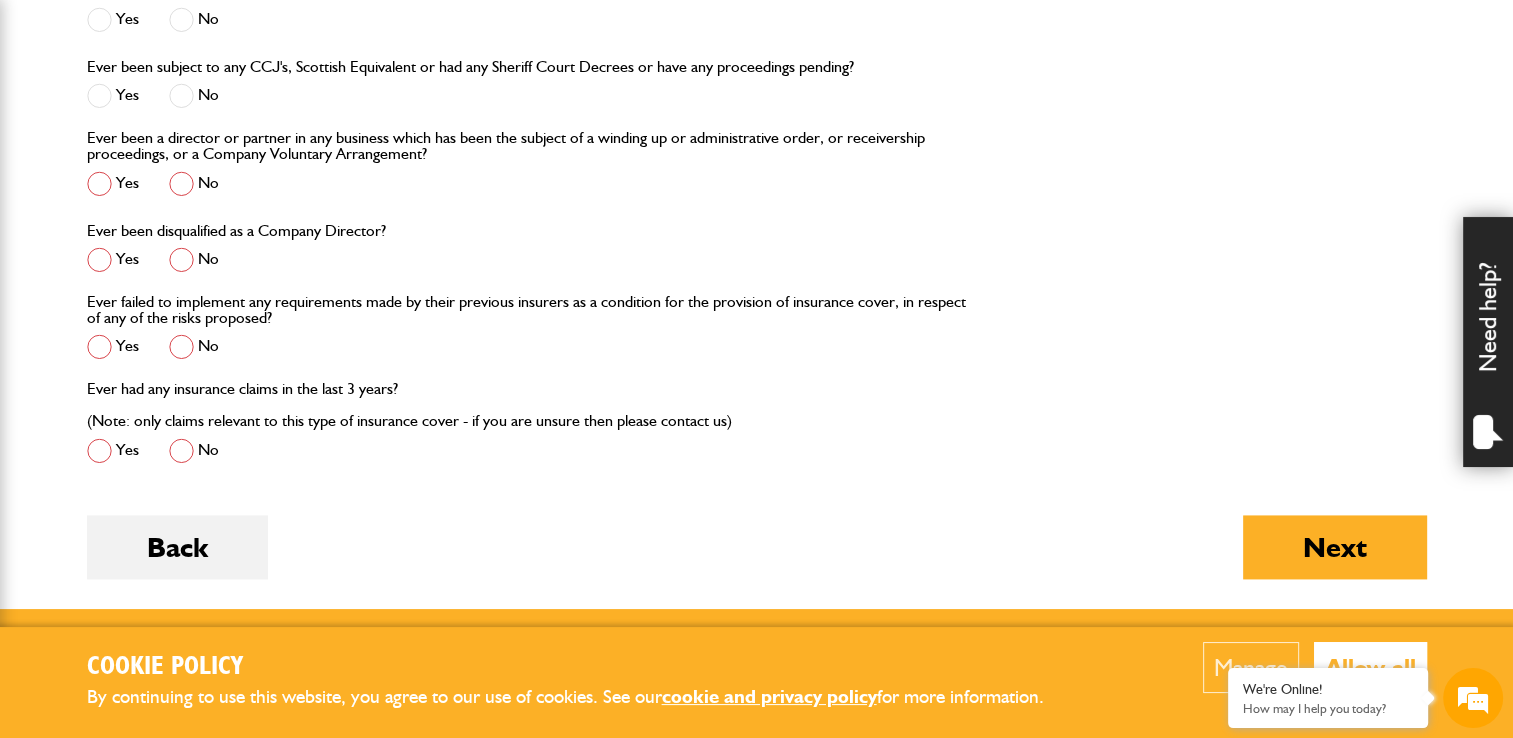 click at bounding box center (181, 183) 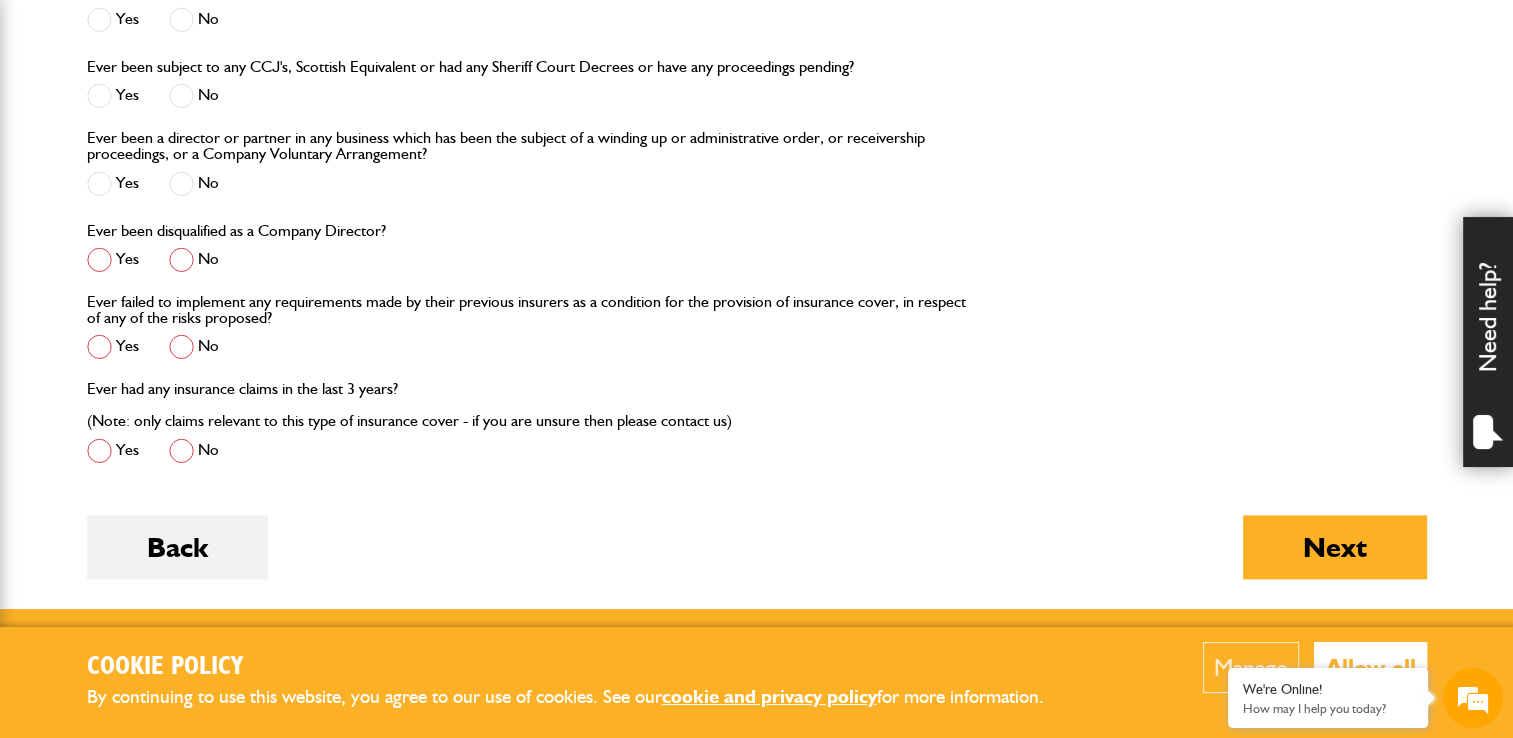 click at bounding box center (181, 259) 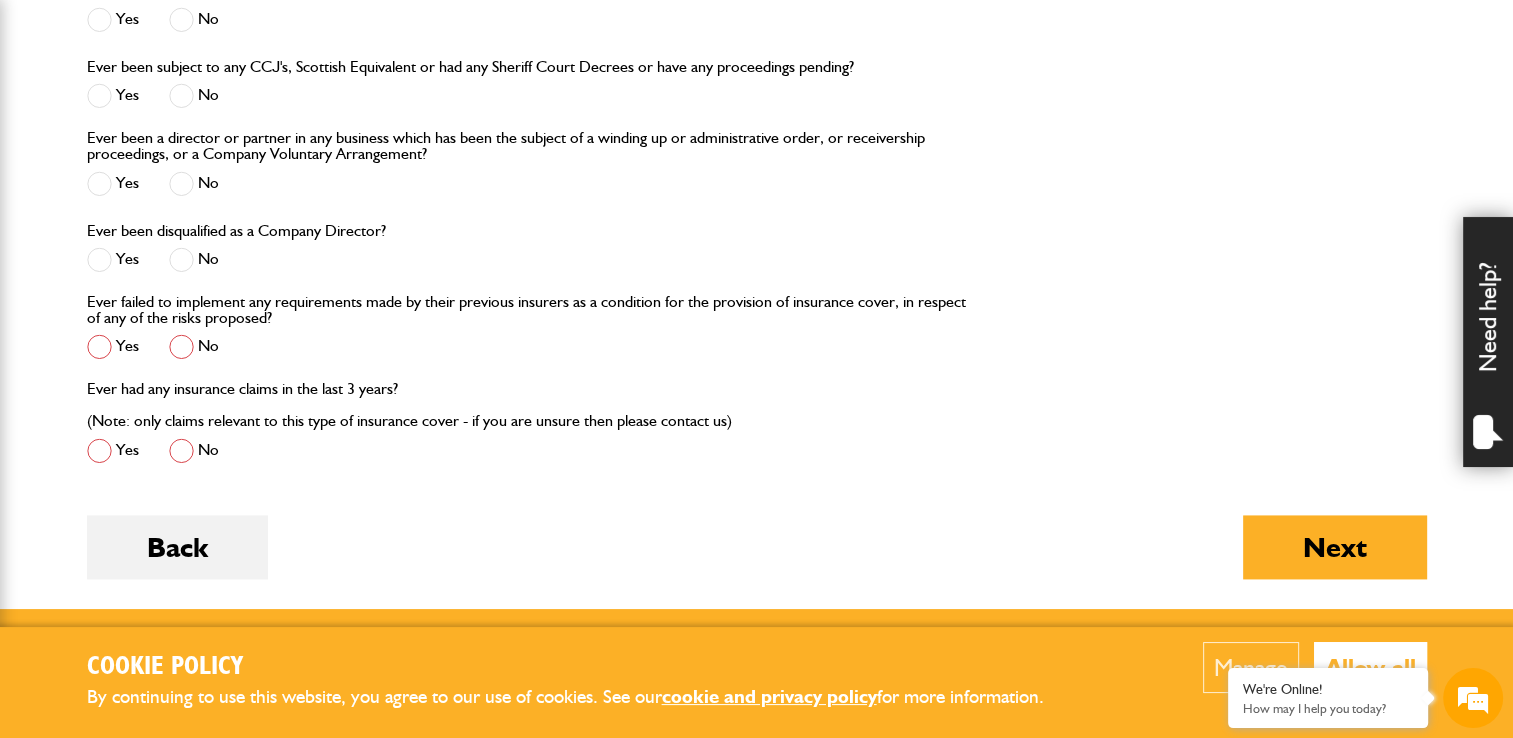 click at bounding box center (181, 346) 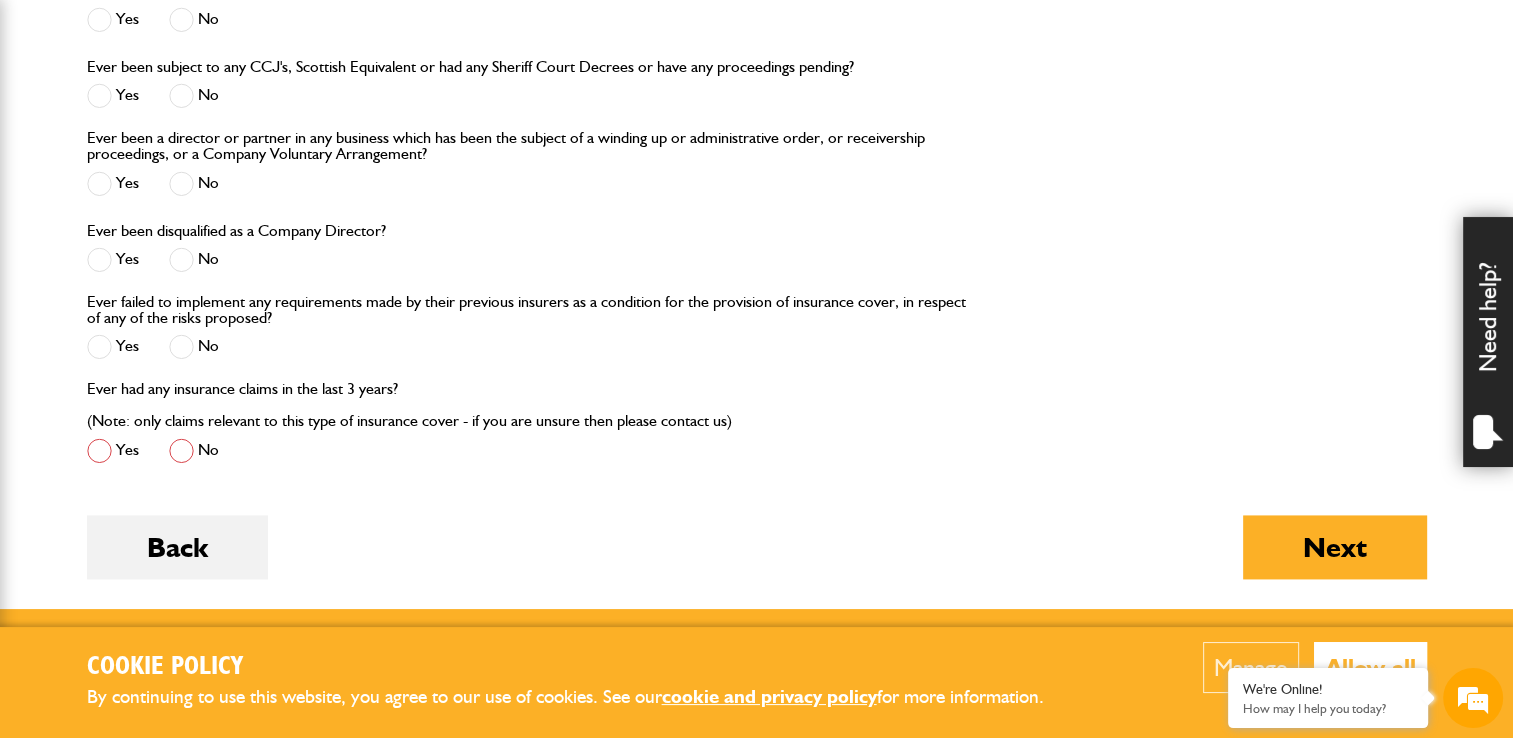 click on "Back
Next" at bounding box center [757, 562] 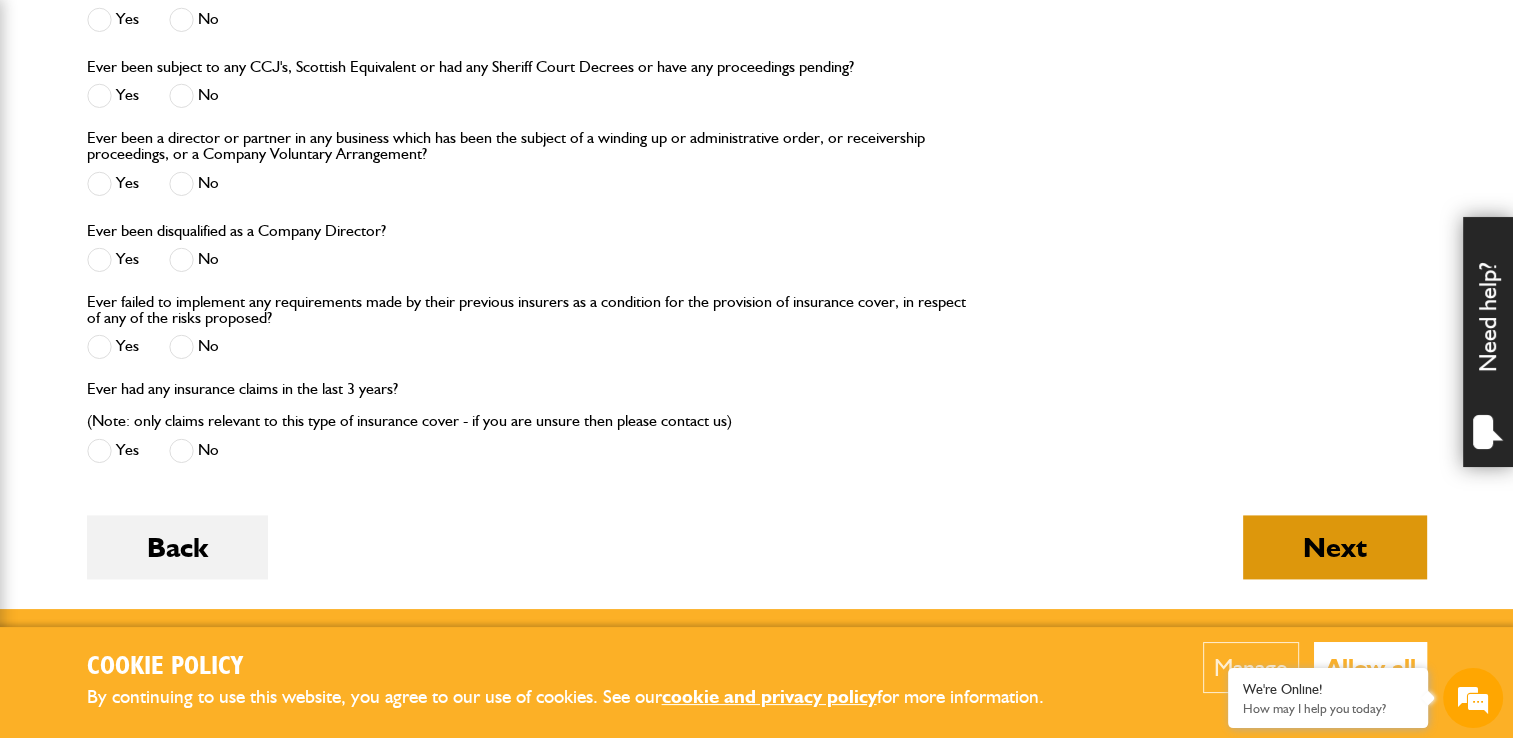 click on "Next" at bounding box center [1335, 547] 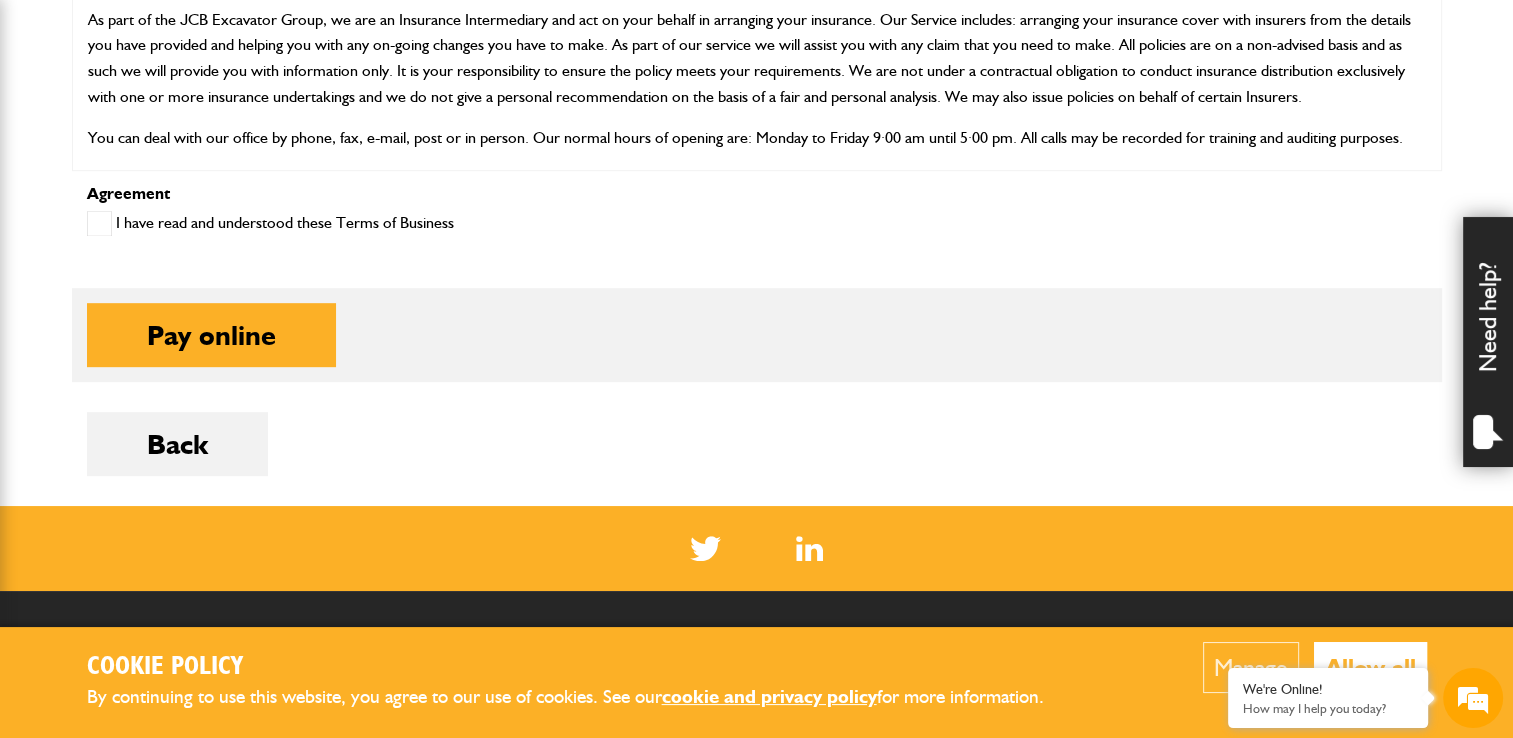 scroll, scrollTop: 1040, scrollLeft: 0, axis: vertical 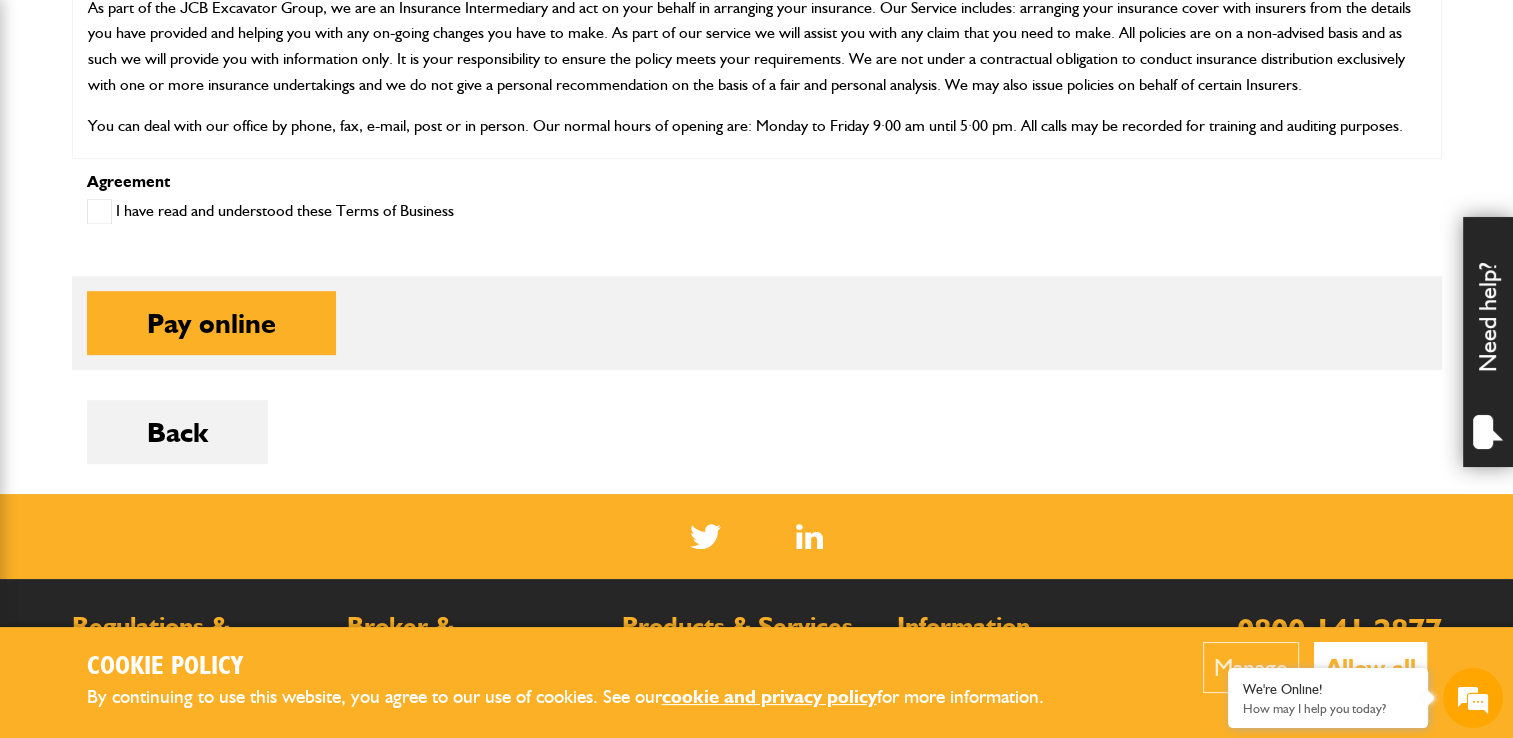 click at bounding box center [99, 211] 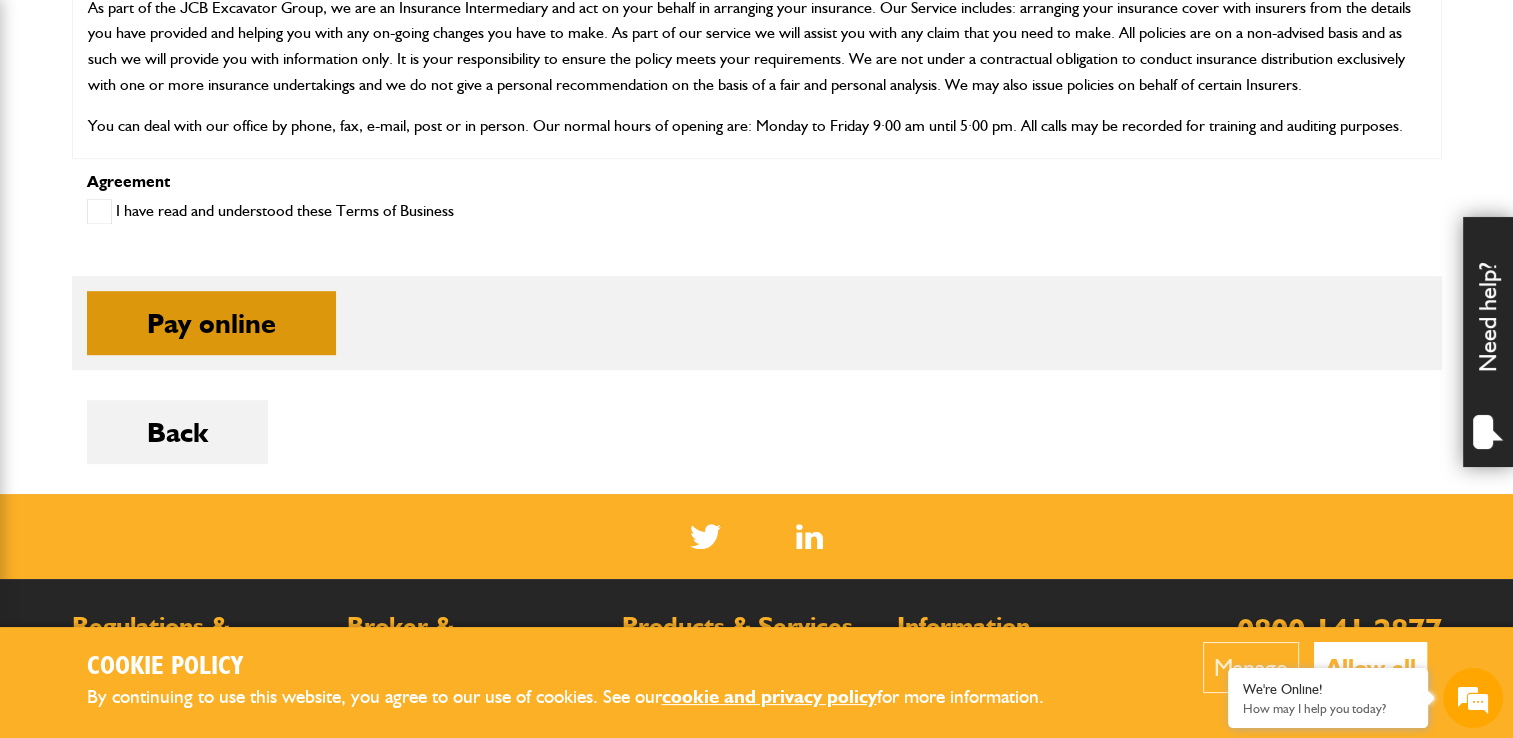 click on "Pay online" at bounding box center (211, 323) 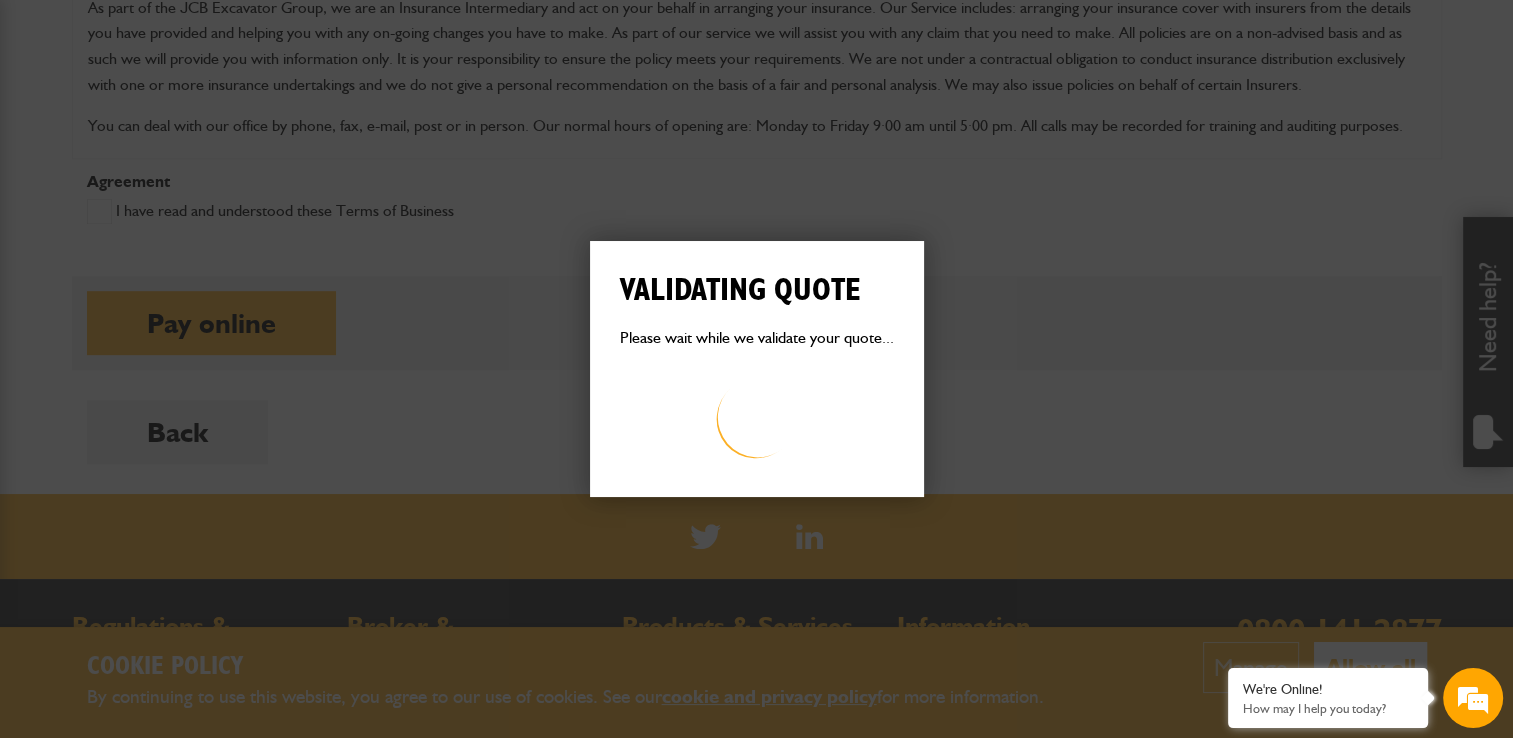 scroll, scrollTop: 0, scrollLeft: 0, axis: both 